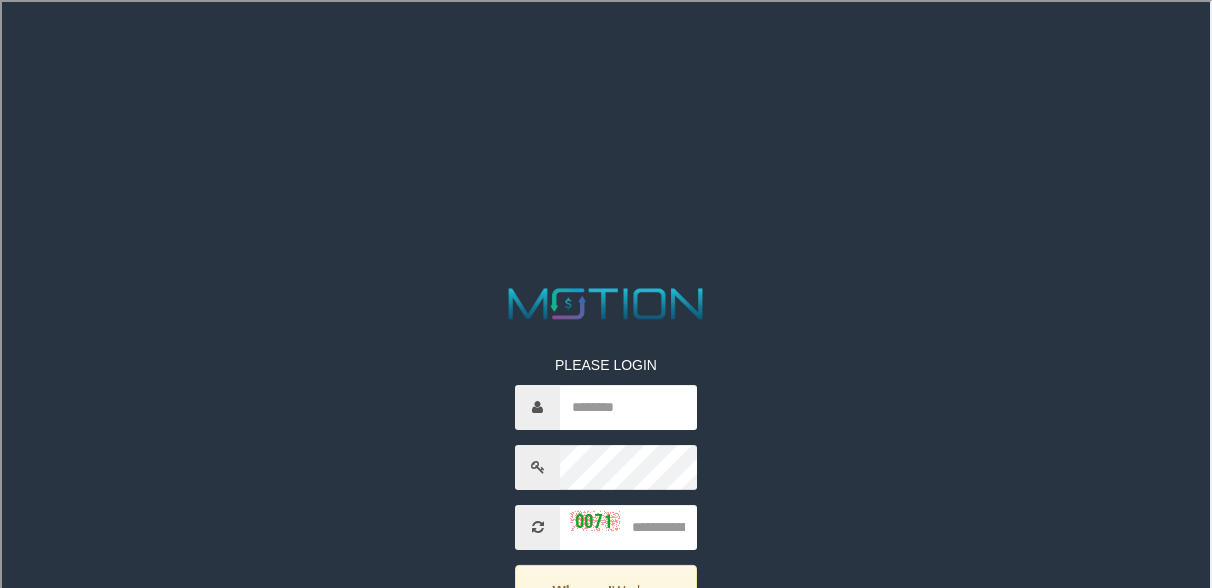 select on "**" 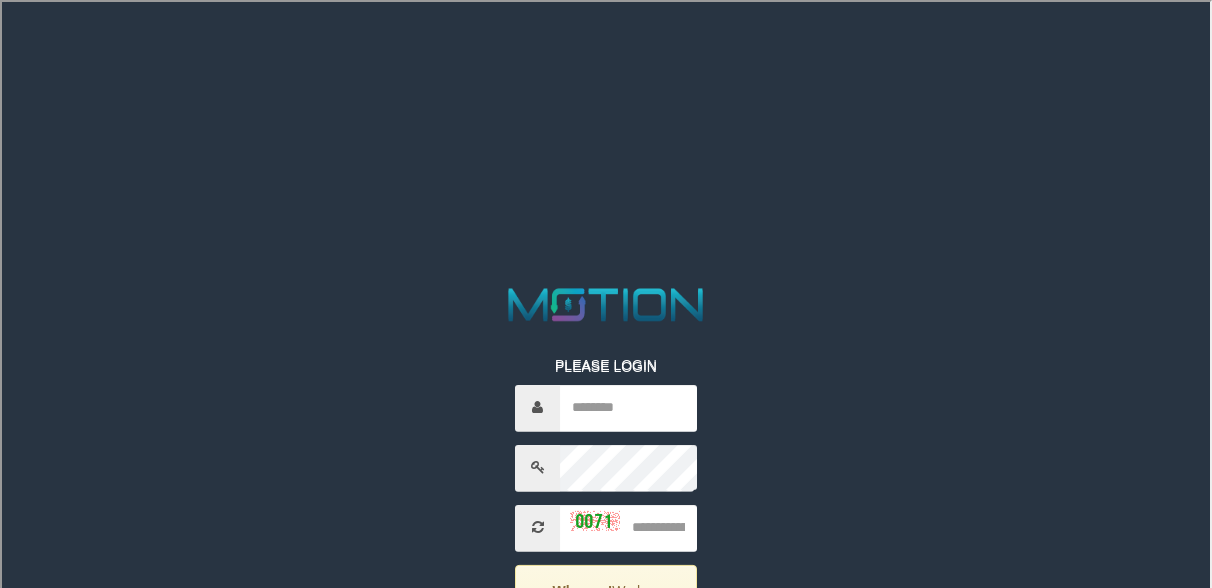 scroll, scrollTop: 0, scrollLeft: 0, axis: both 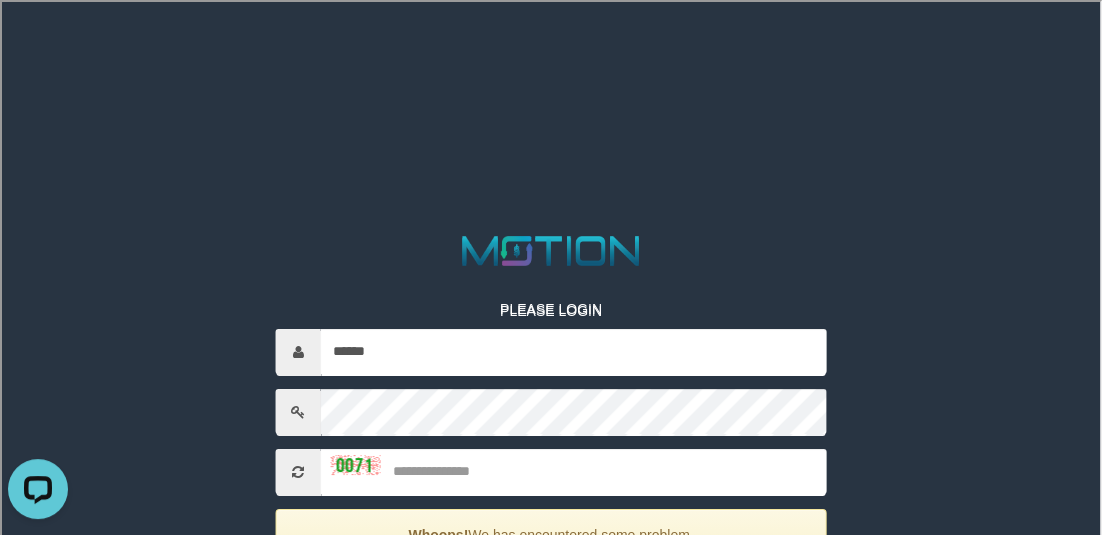 click on "PLEASE LOGIN
******
Whoops!  We has encountered some problem.
Your account is inactive, please contact your administrator.
*****
code © [YEAR]-[YEAR] dwg" at bounding box center [551, 481] 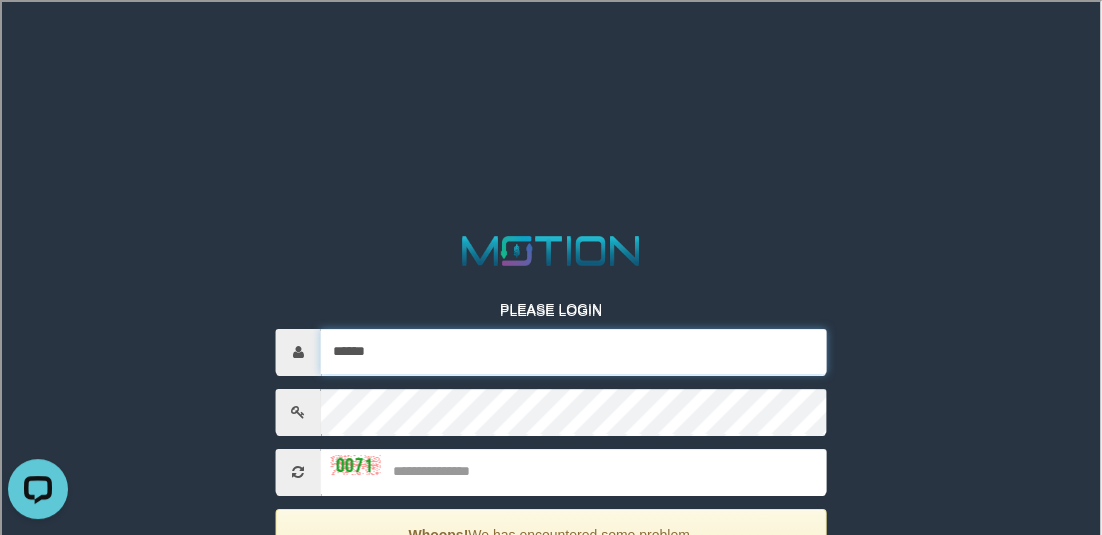 click on "******" at bounding box center (574, 351) 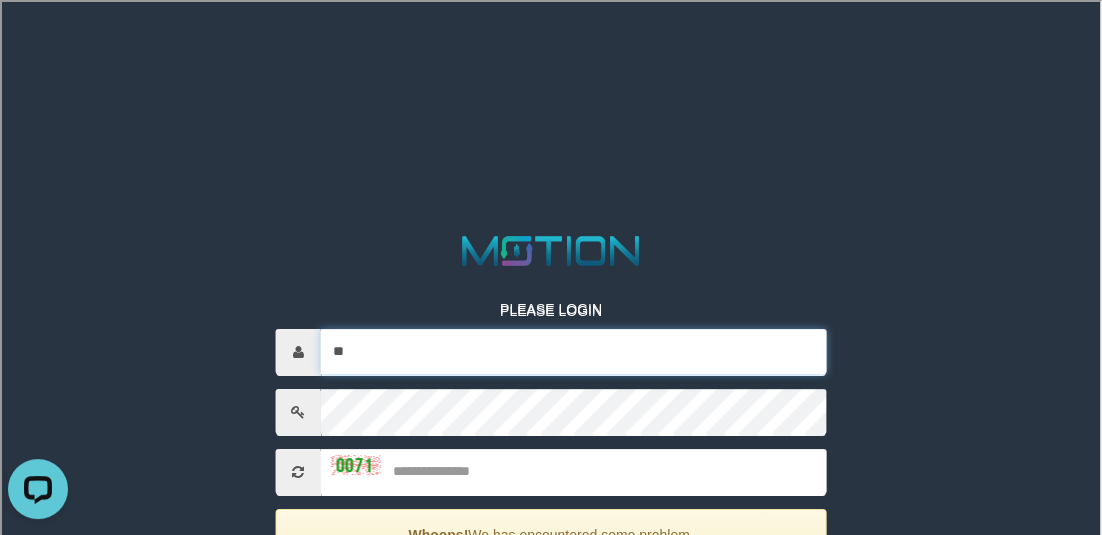 type on "*" 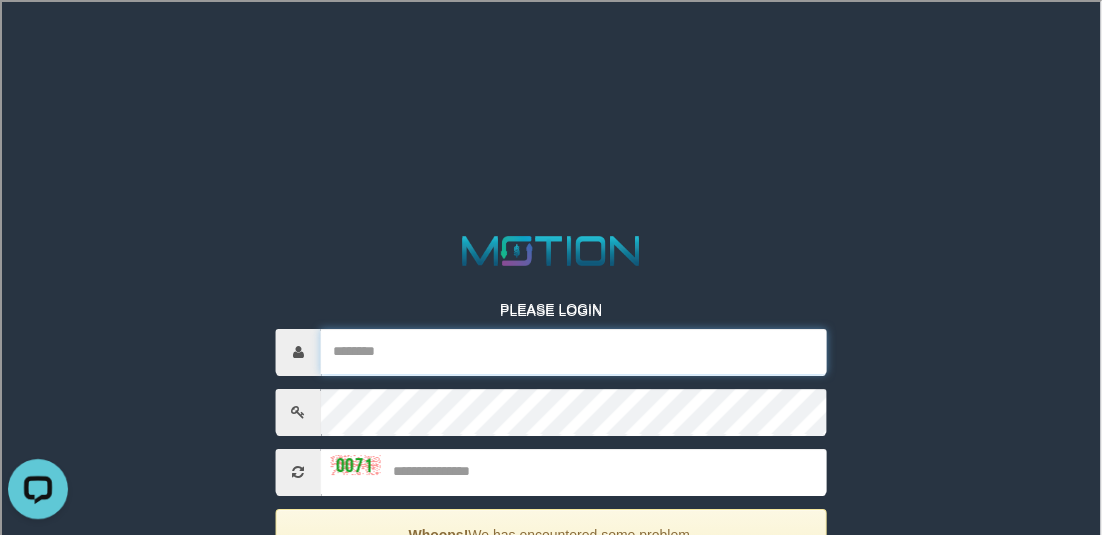 click at bounding box center [574, 351] 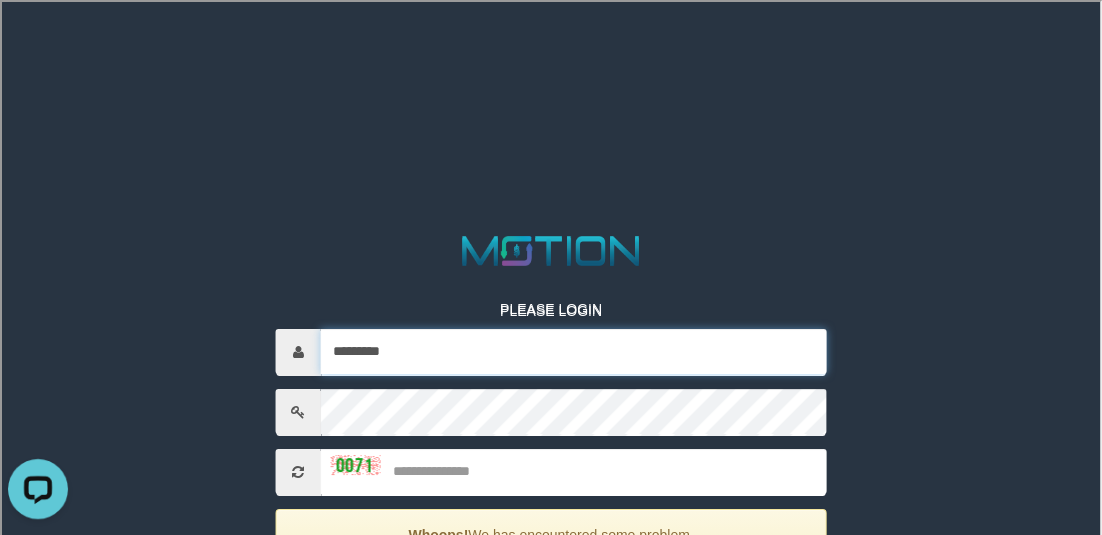type on "*********" 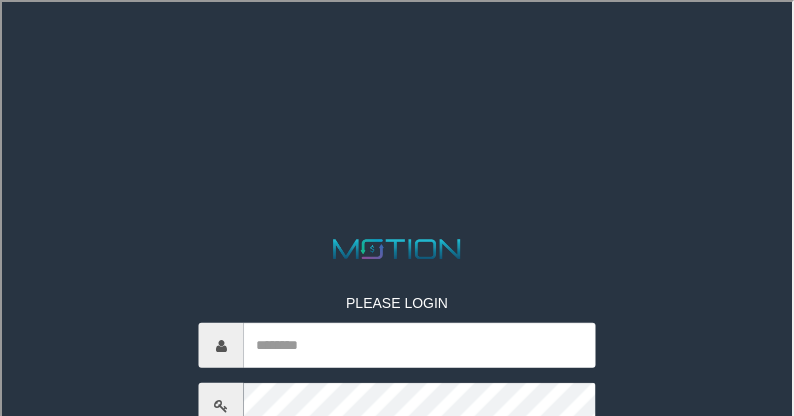 select on "**" 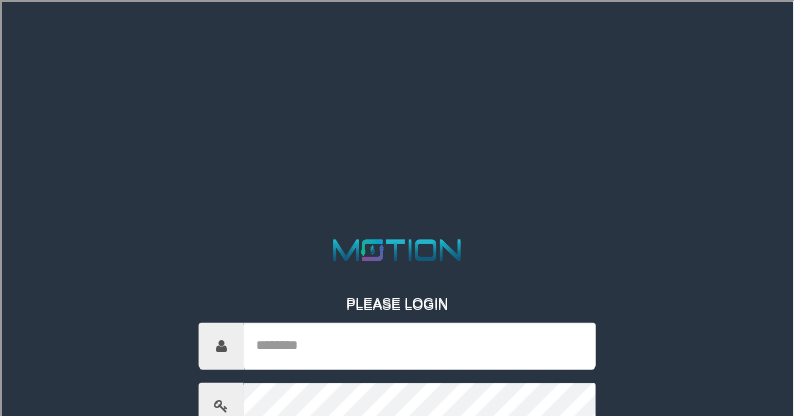 scroll, scrollTop: 0, scrollLeft: 0, axis: both 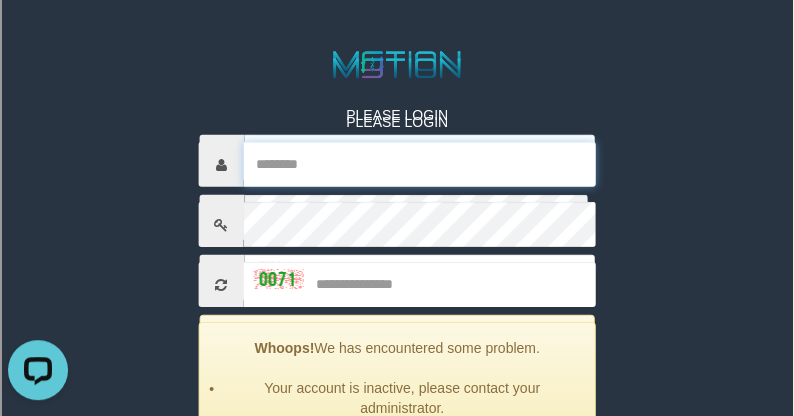 type on "******" 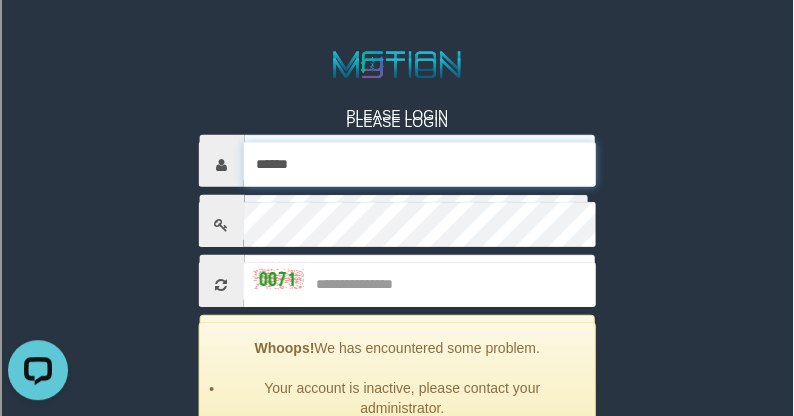 click on "******" at bounding box center [420, 164] 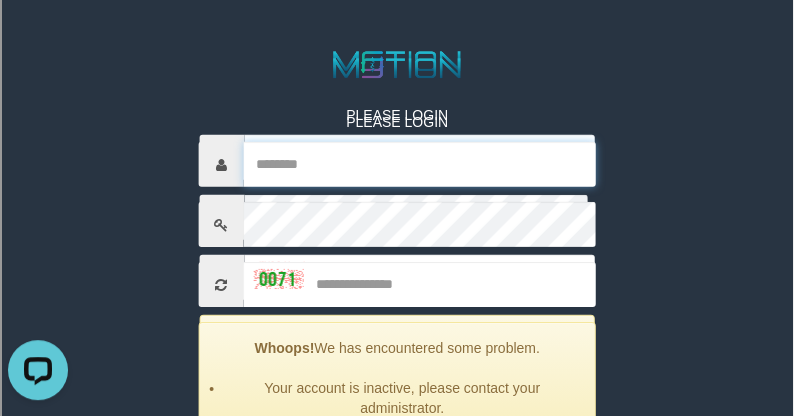 paste on "*********" 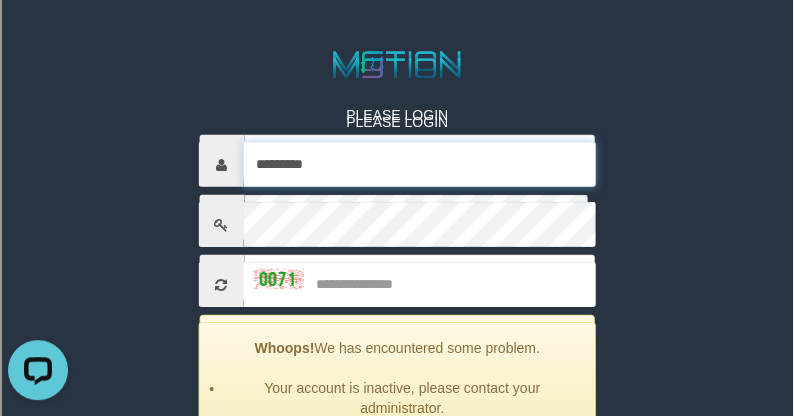 type on "*********" 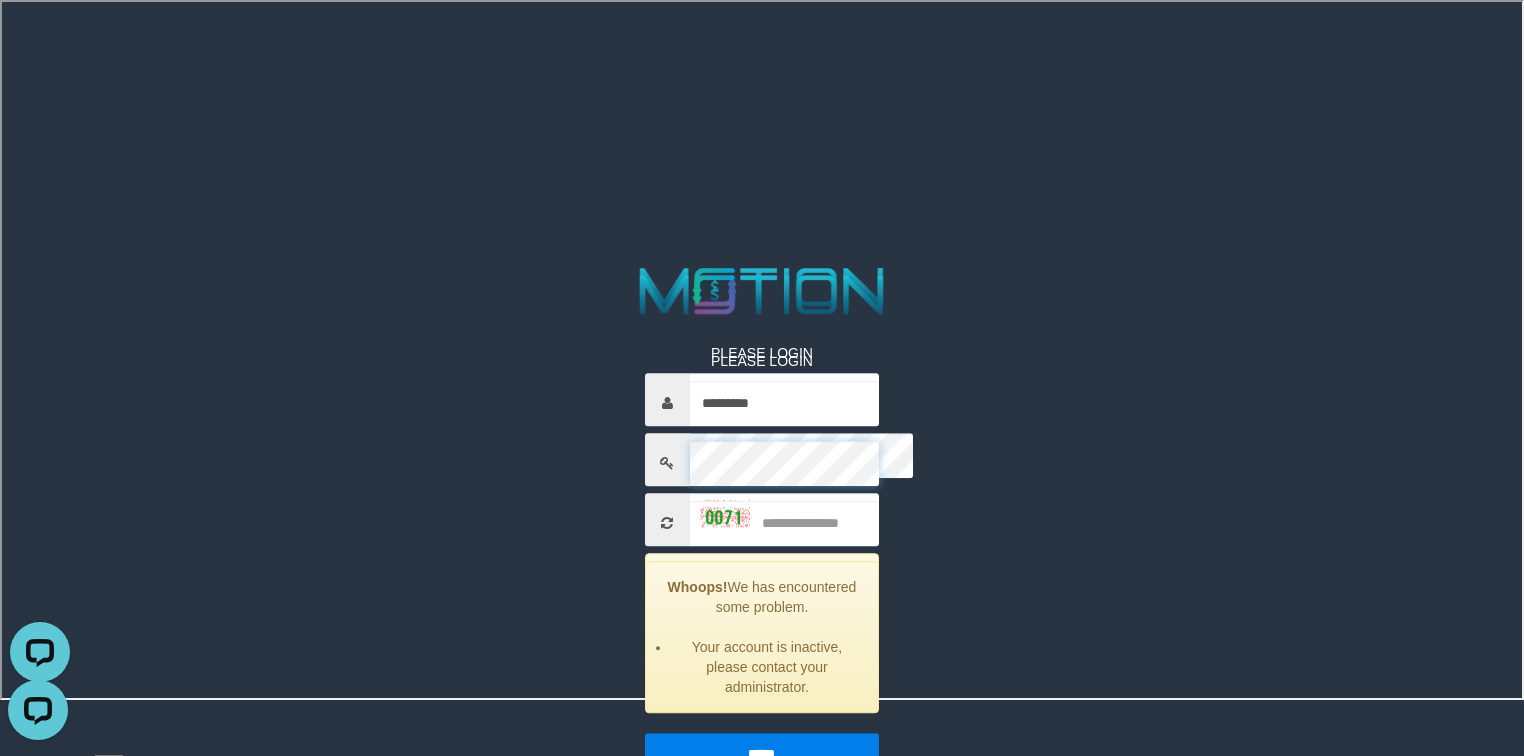 scroll, scrollTop: 8, scrollLeft: 0, axis: vertical 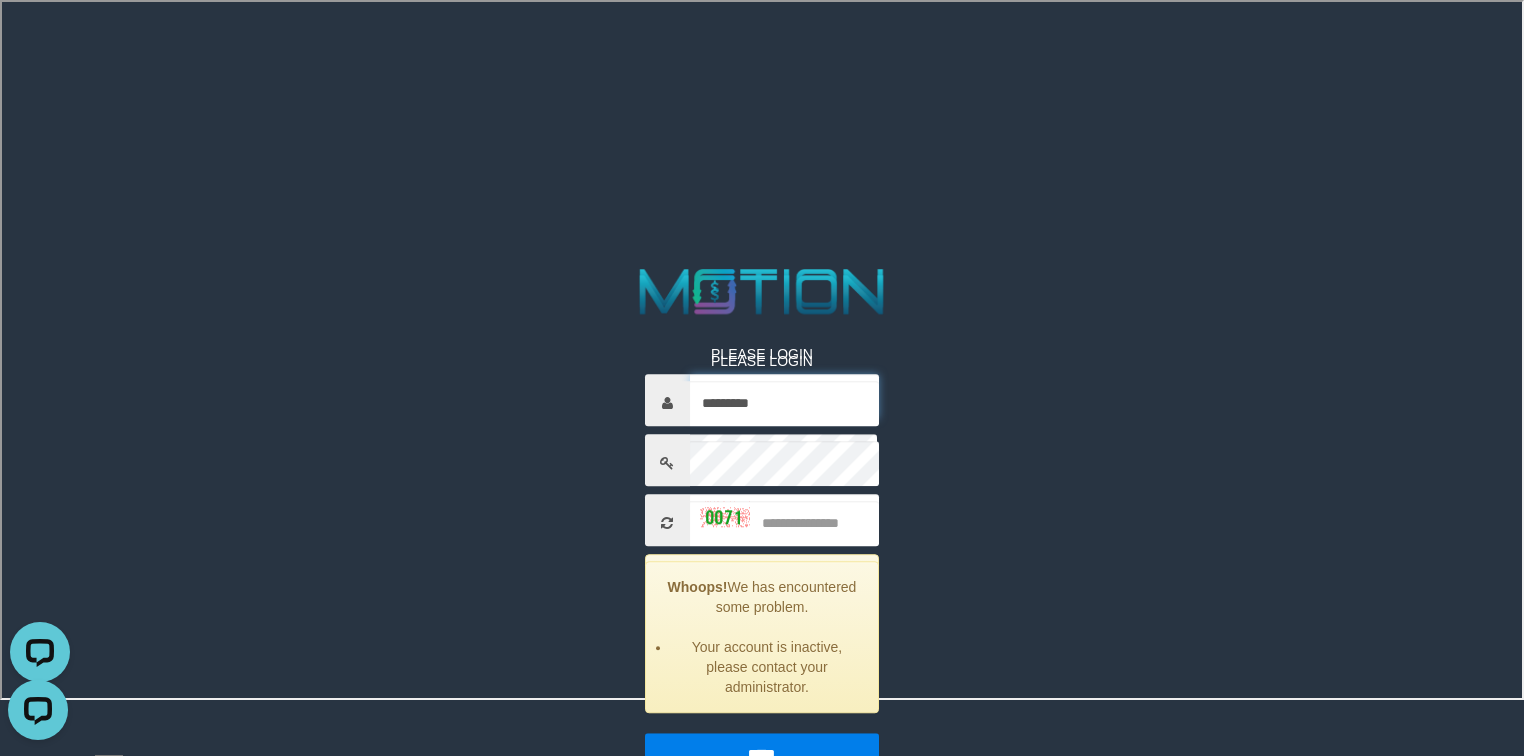 type on "******" 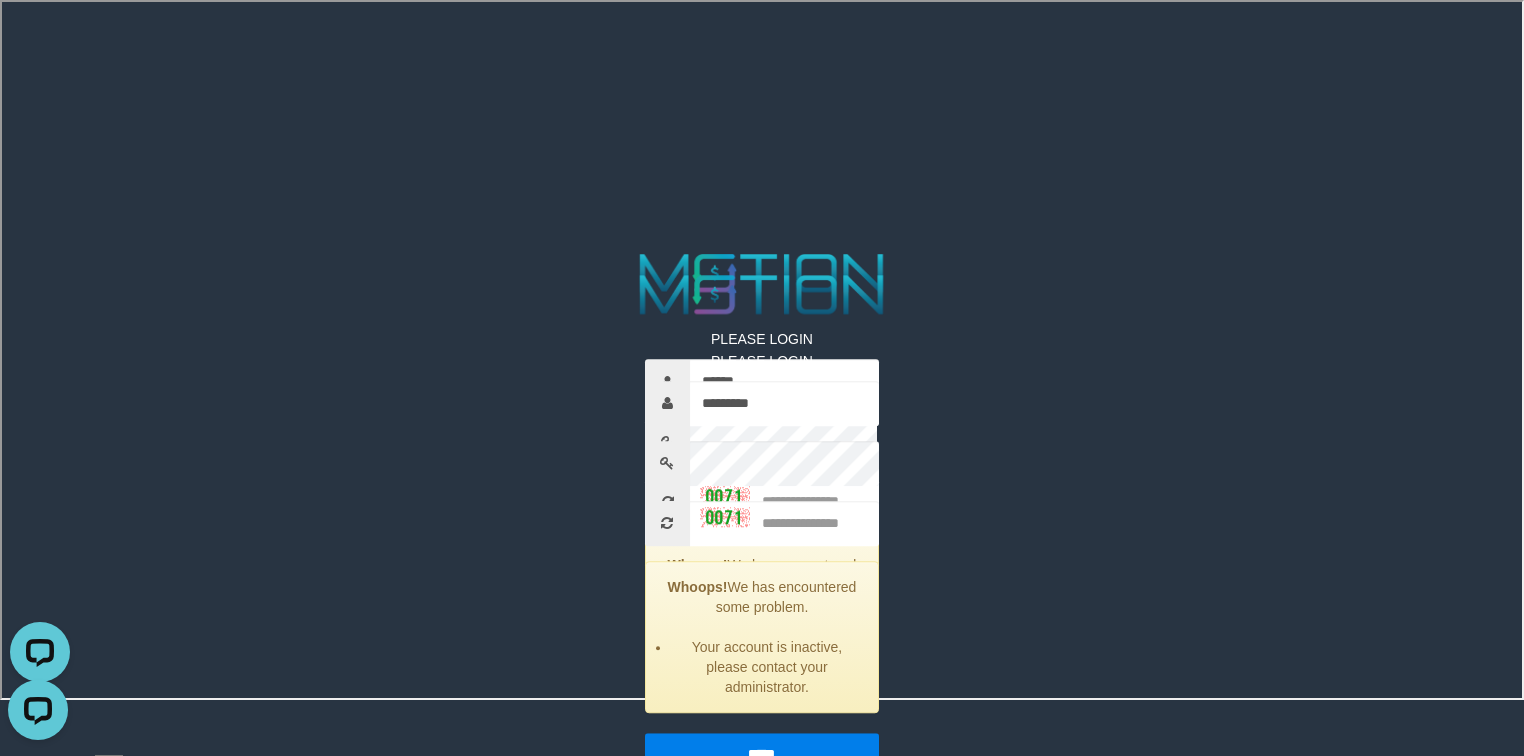 scroll, scrollTop: 21, scrollLeft: 0, axis: vertical 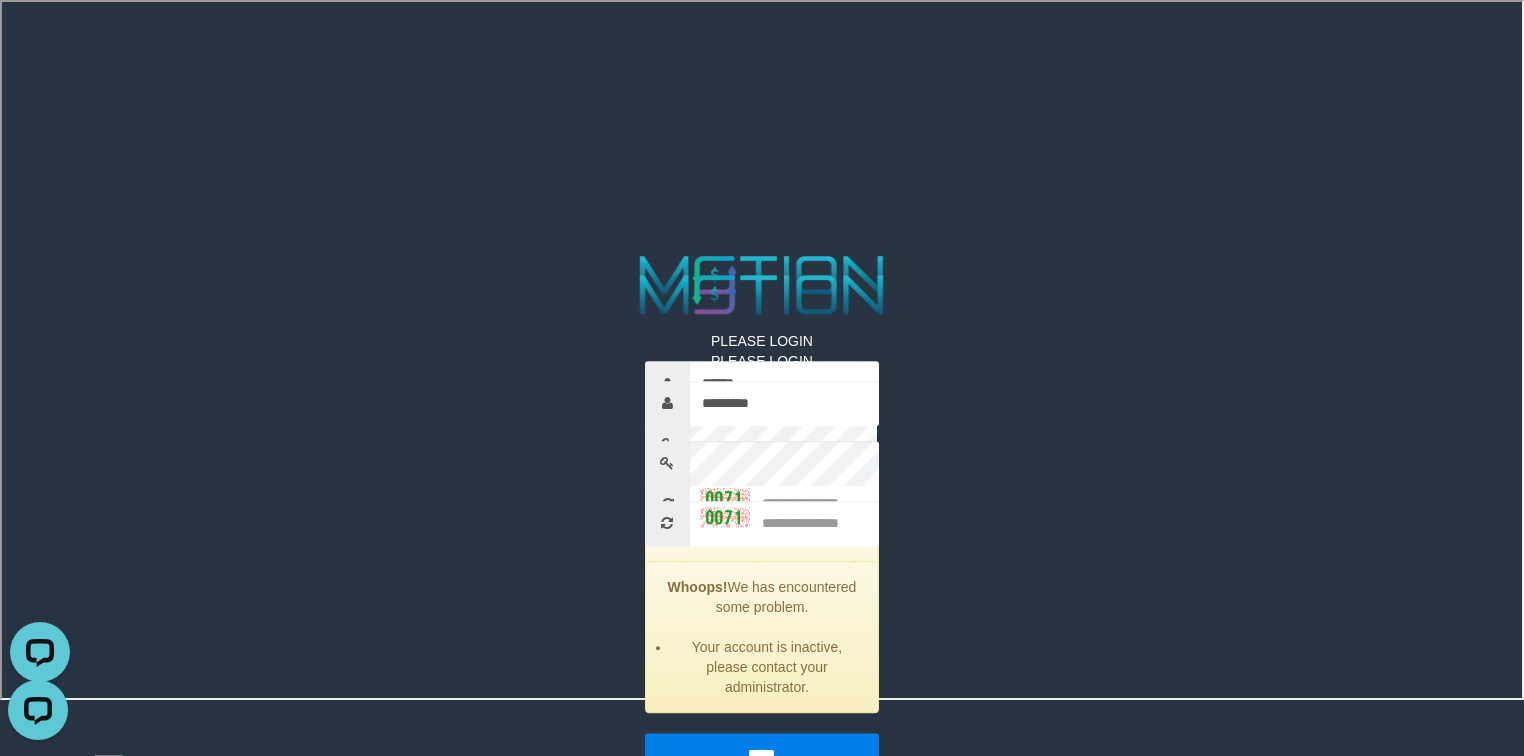drag, startPoint x: 1508, startPoint y: 469, endPoint x: 852, endPoint y: 525, distance: 658.3859 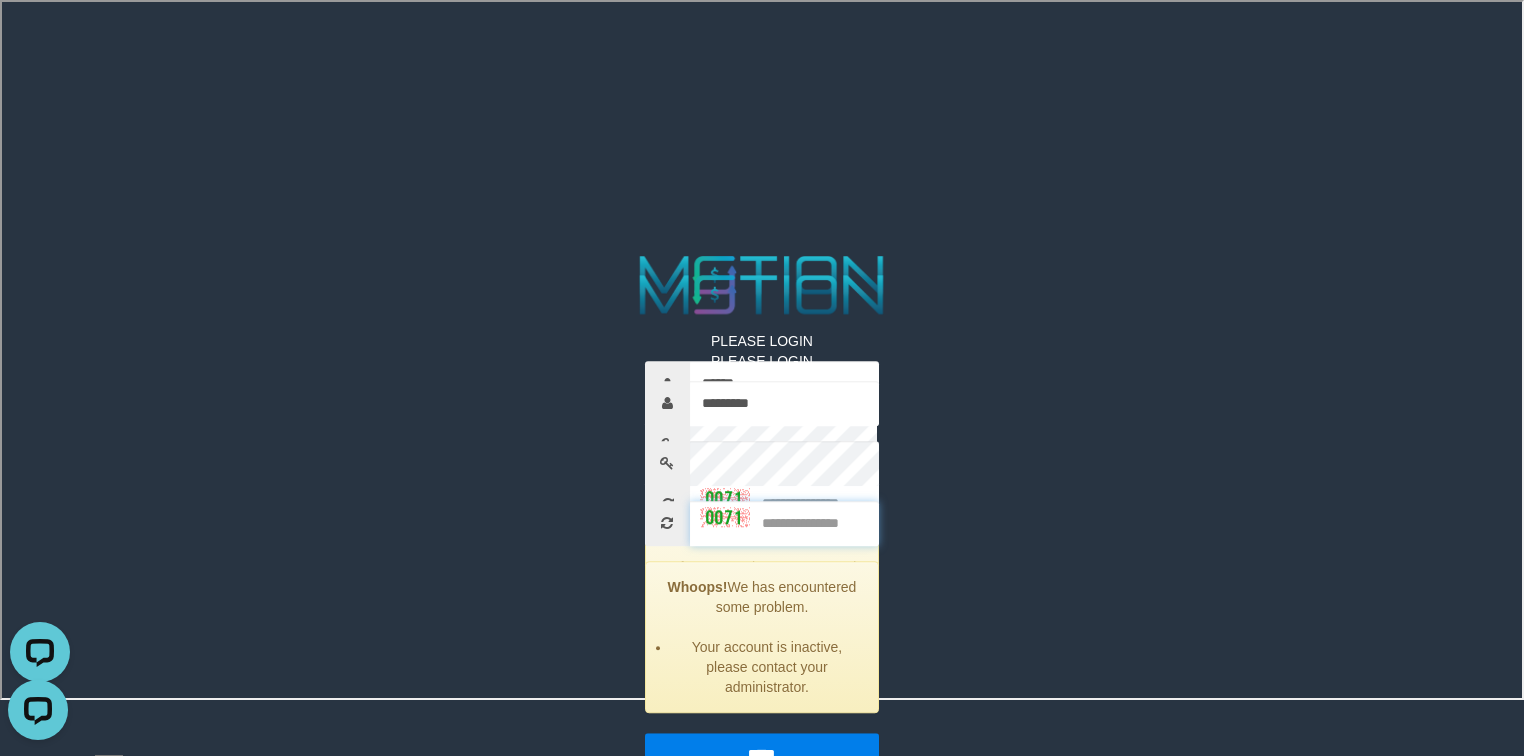 click at bounding box center (784, 523) 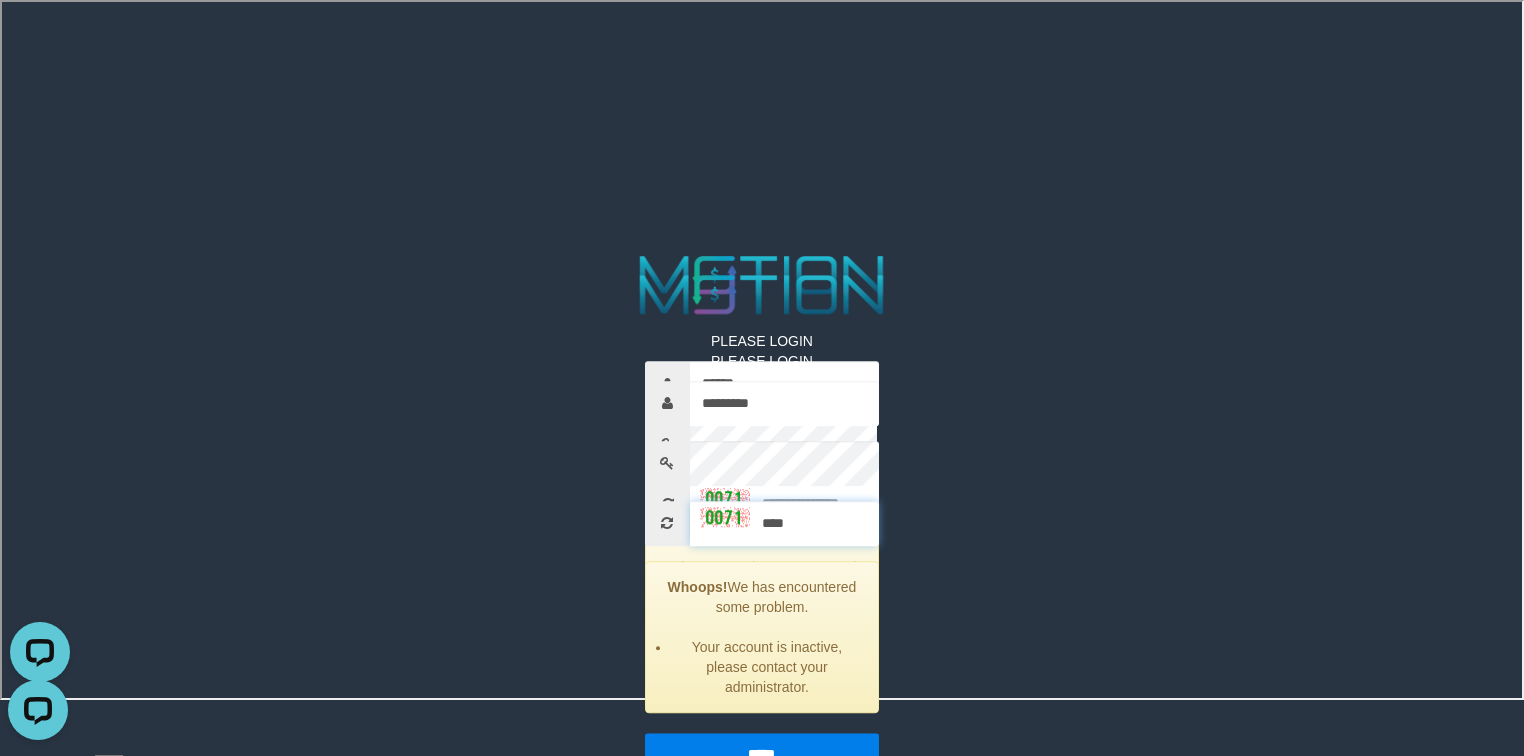 type on "****" 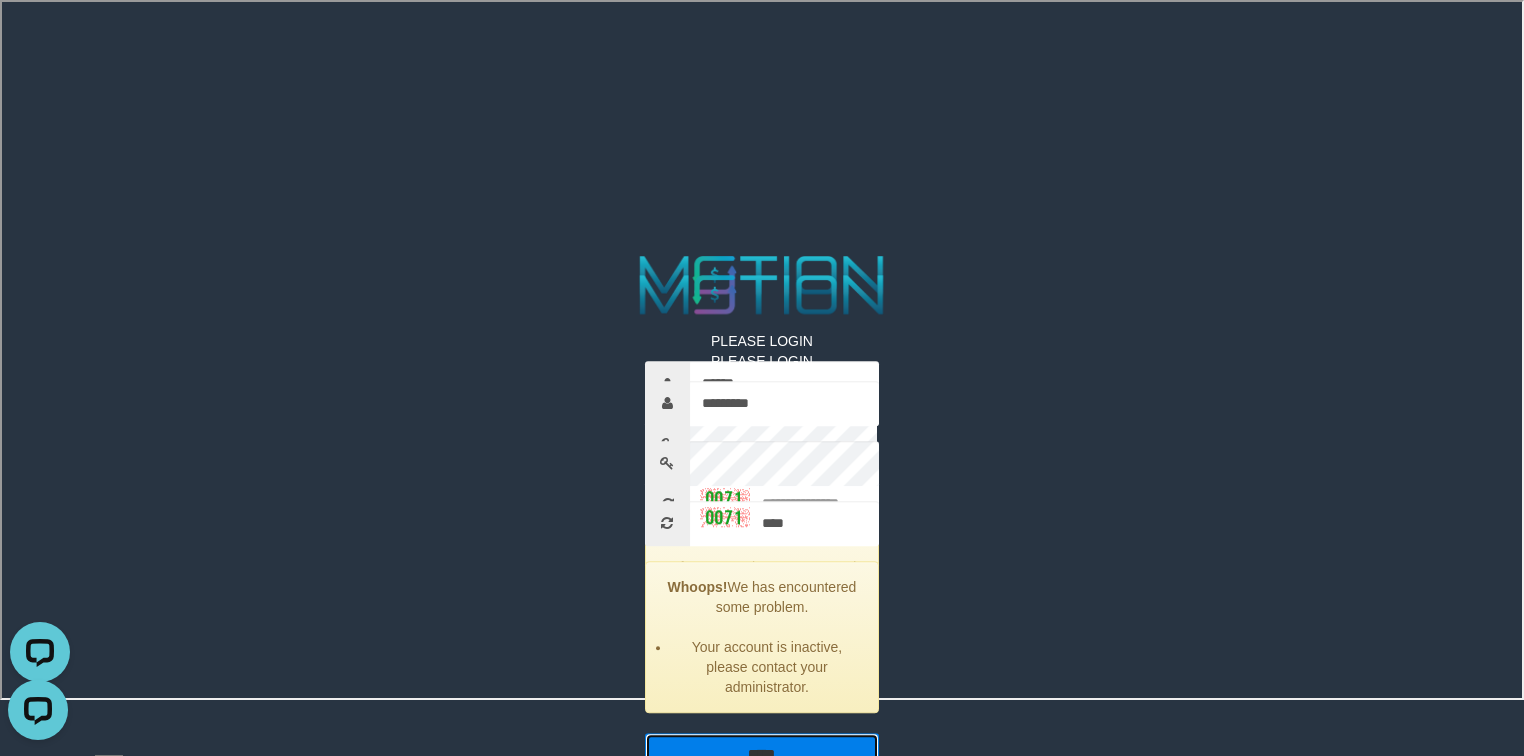 click on "*****" at bounding box center (762, 754) 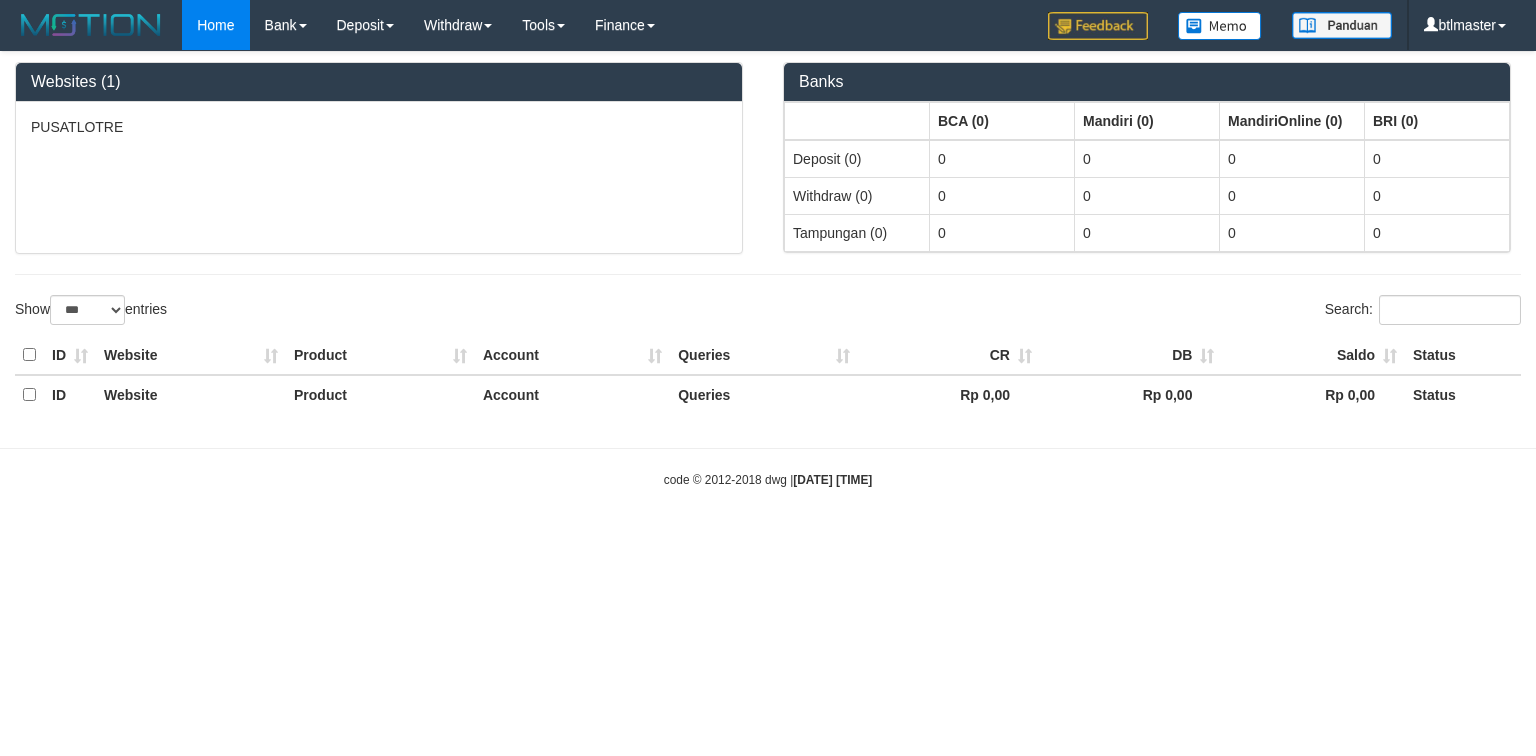 select on "***" 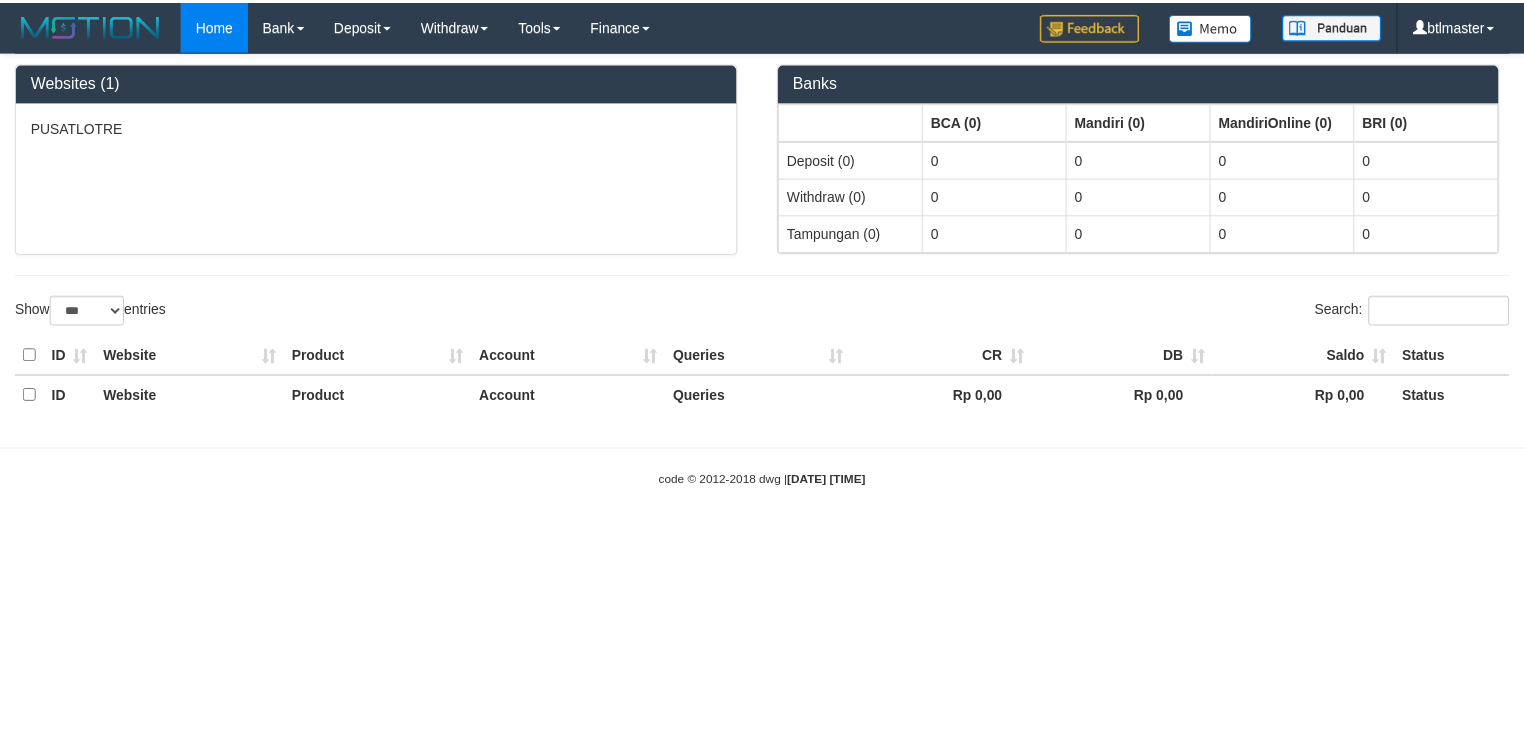 scroll, scrollTop: 0, scrollLeft: 0, axis: both 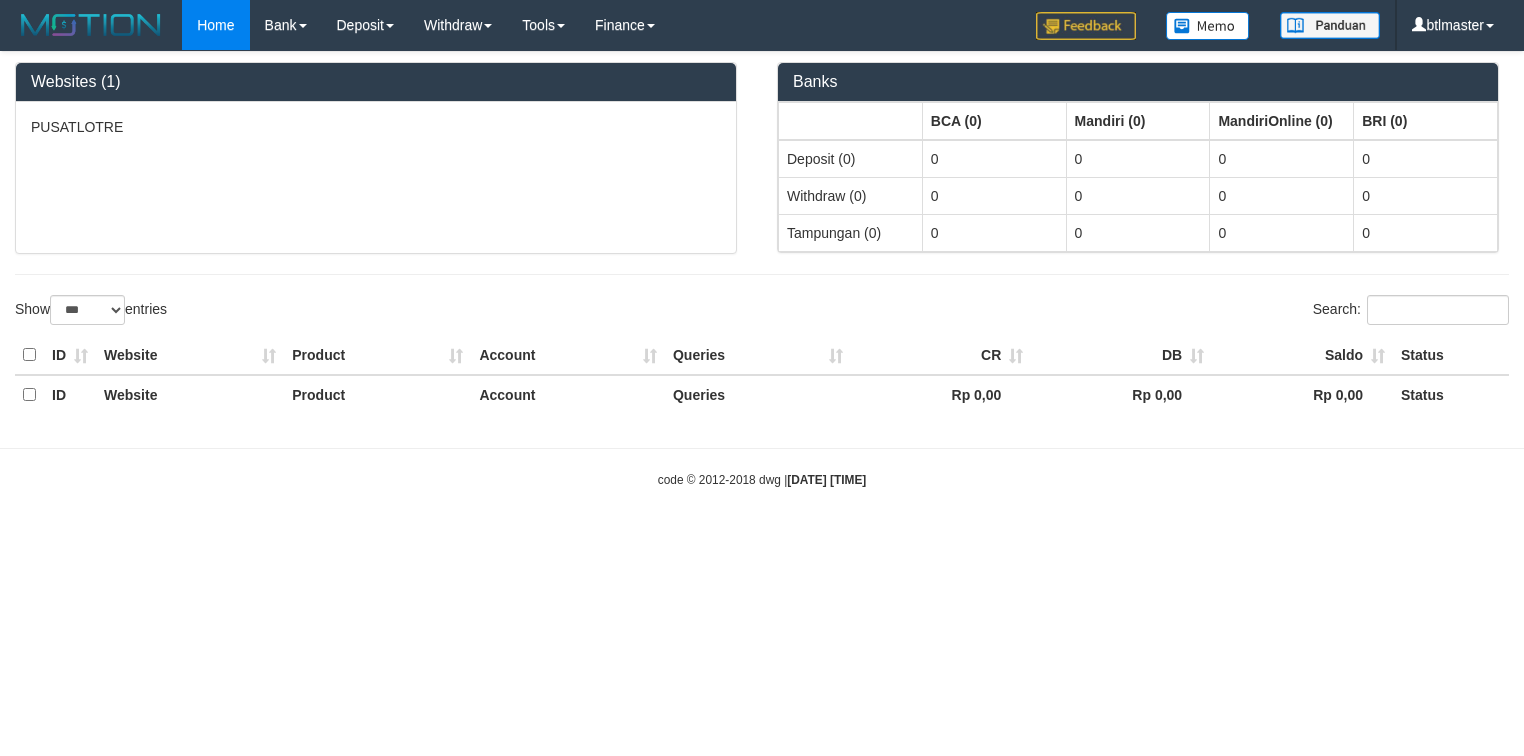 select on "**" 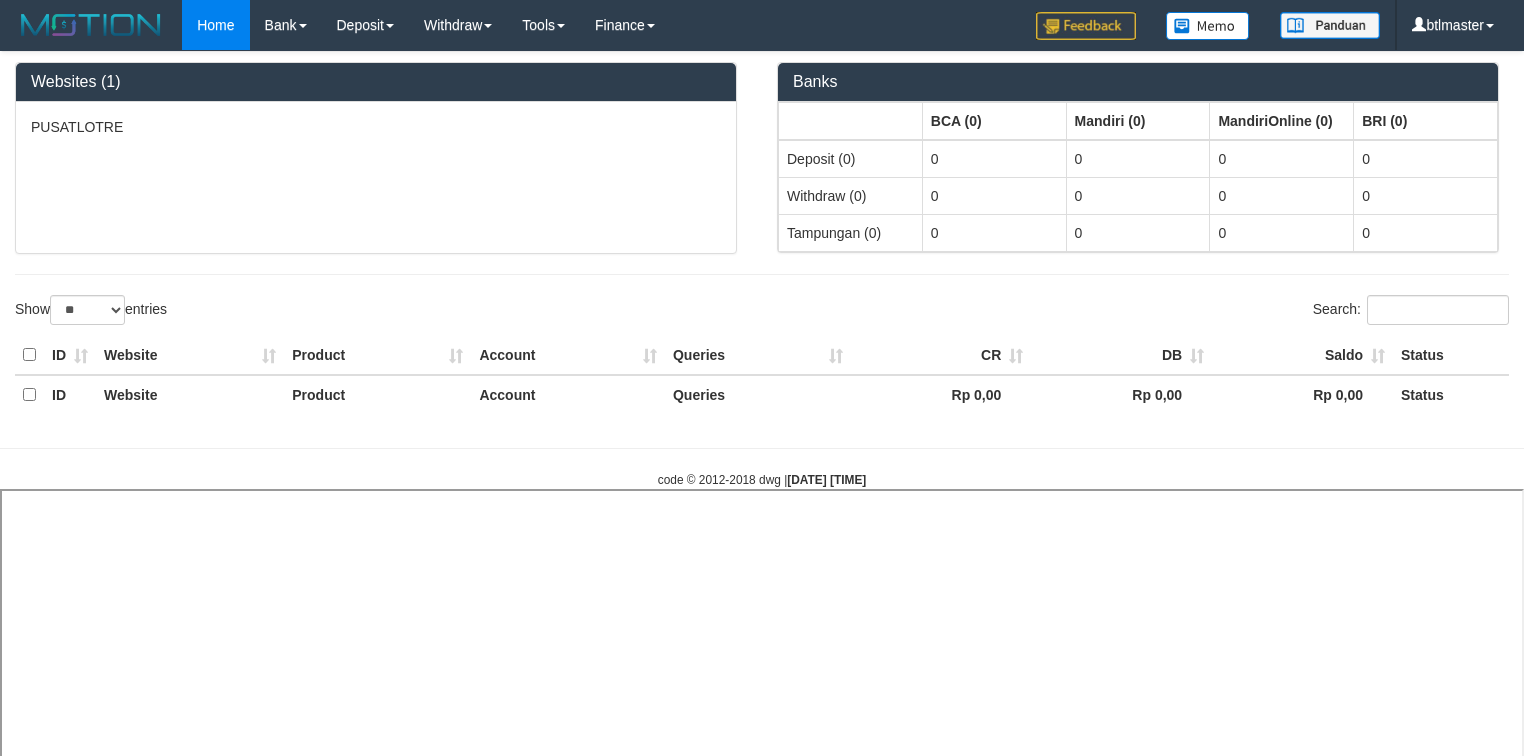 select 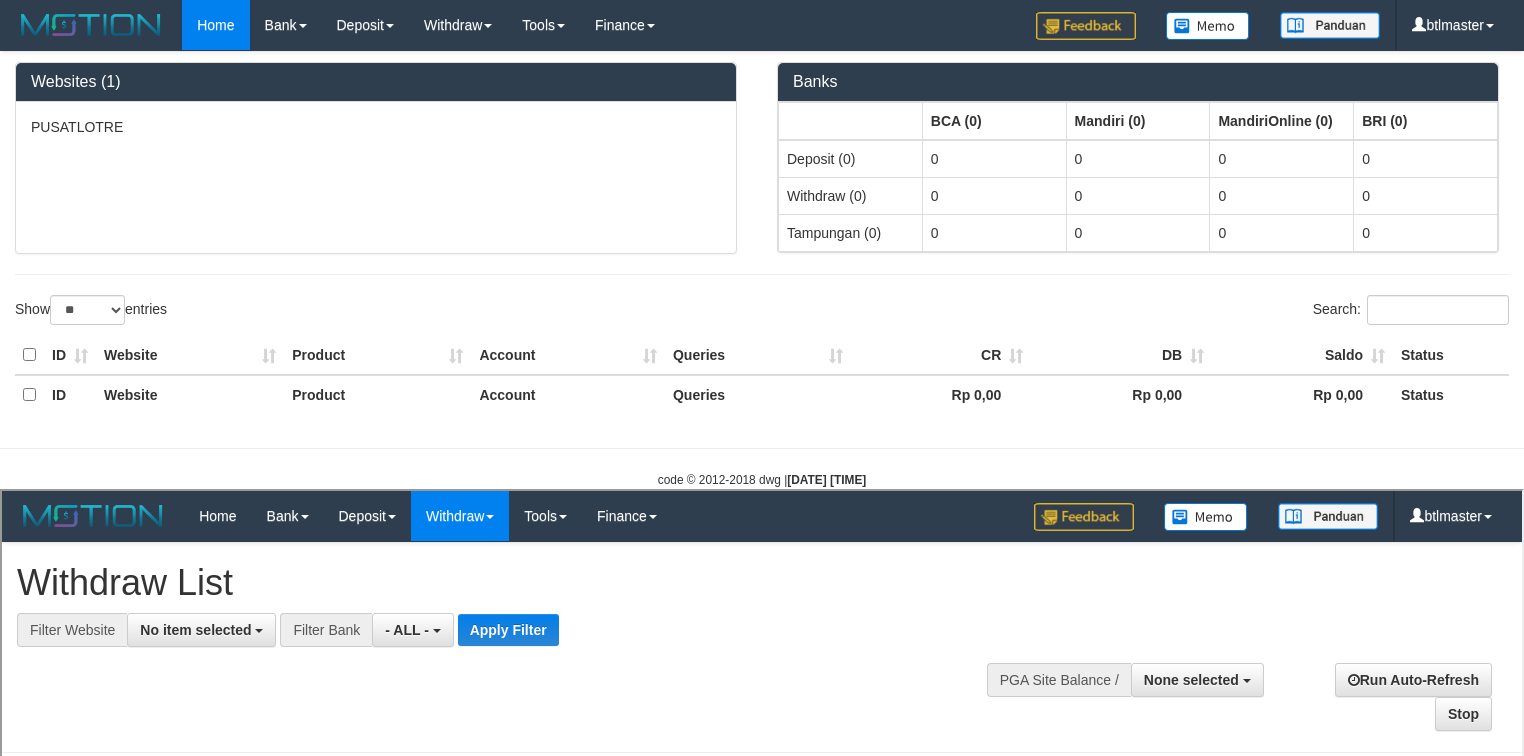 scroll, scrollTop: 0, scrollLeft: 0, axis: both 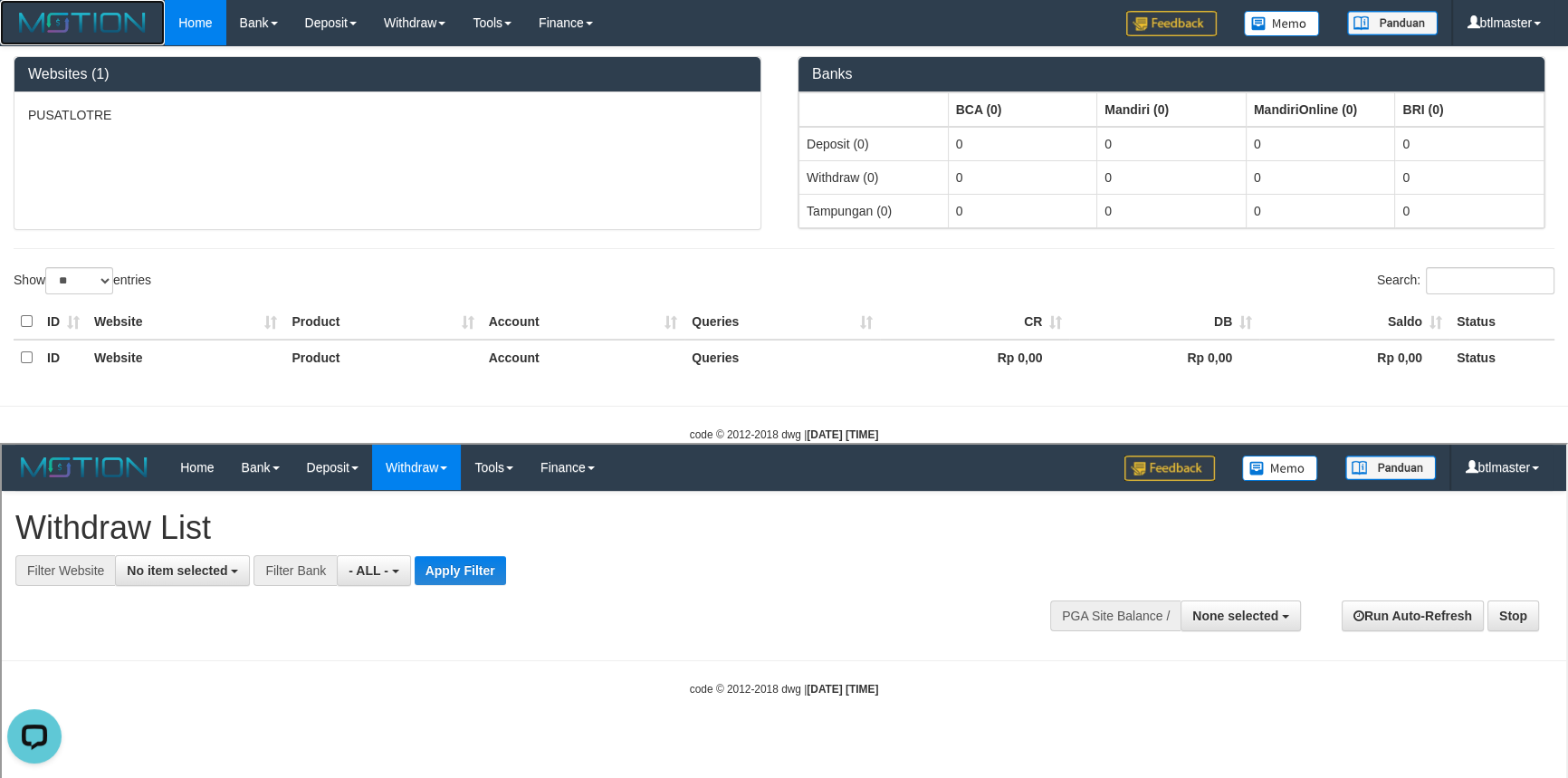 click at bounding box center (82, 23) 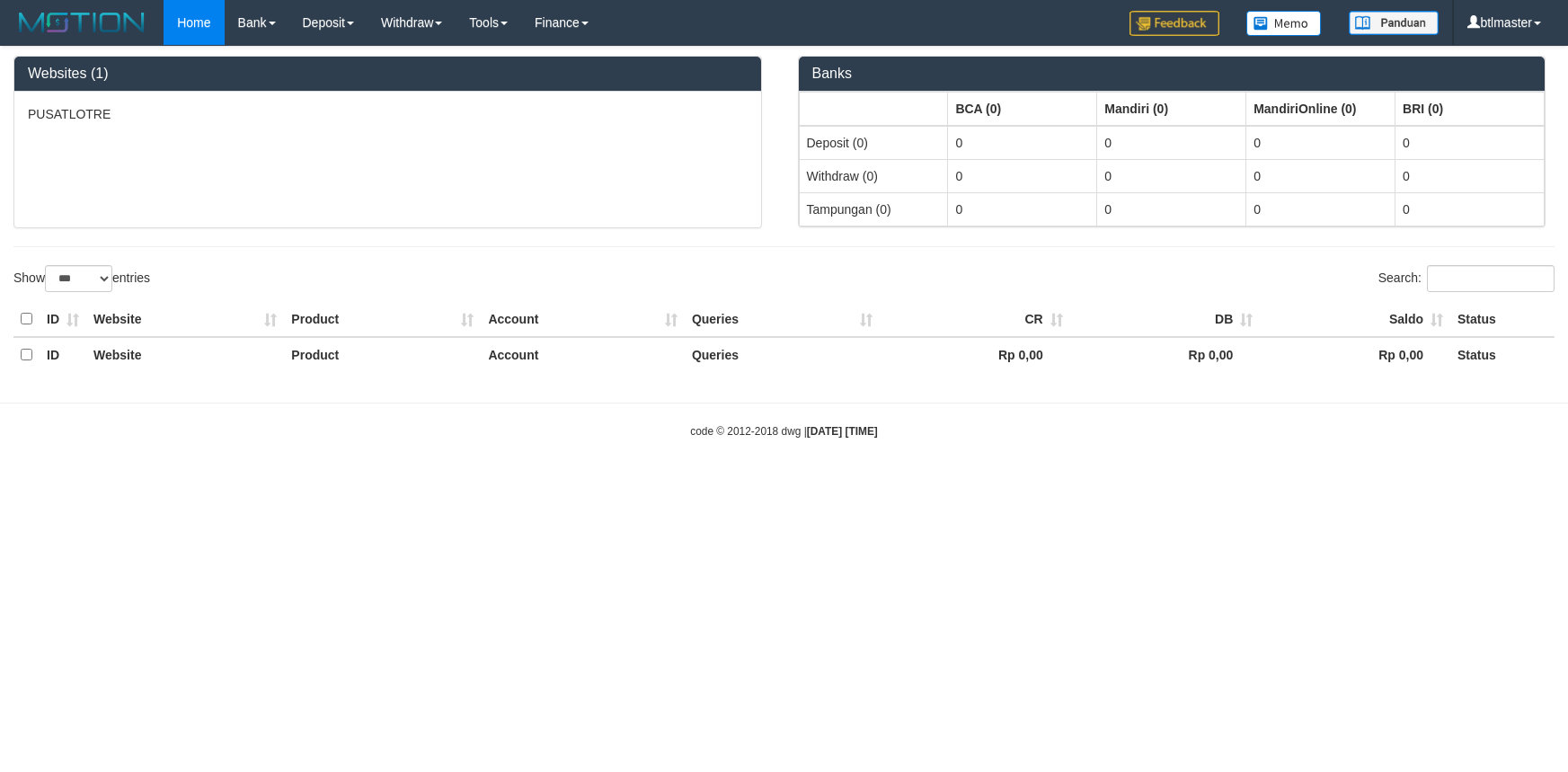 select on "***" 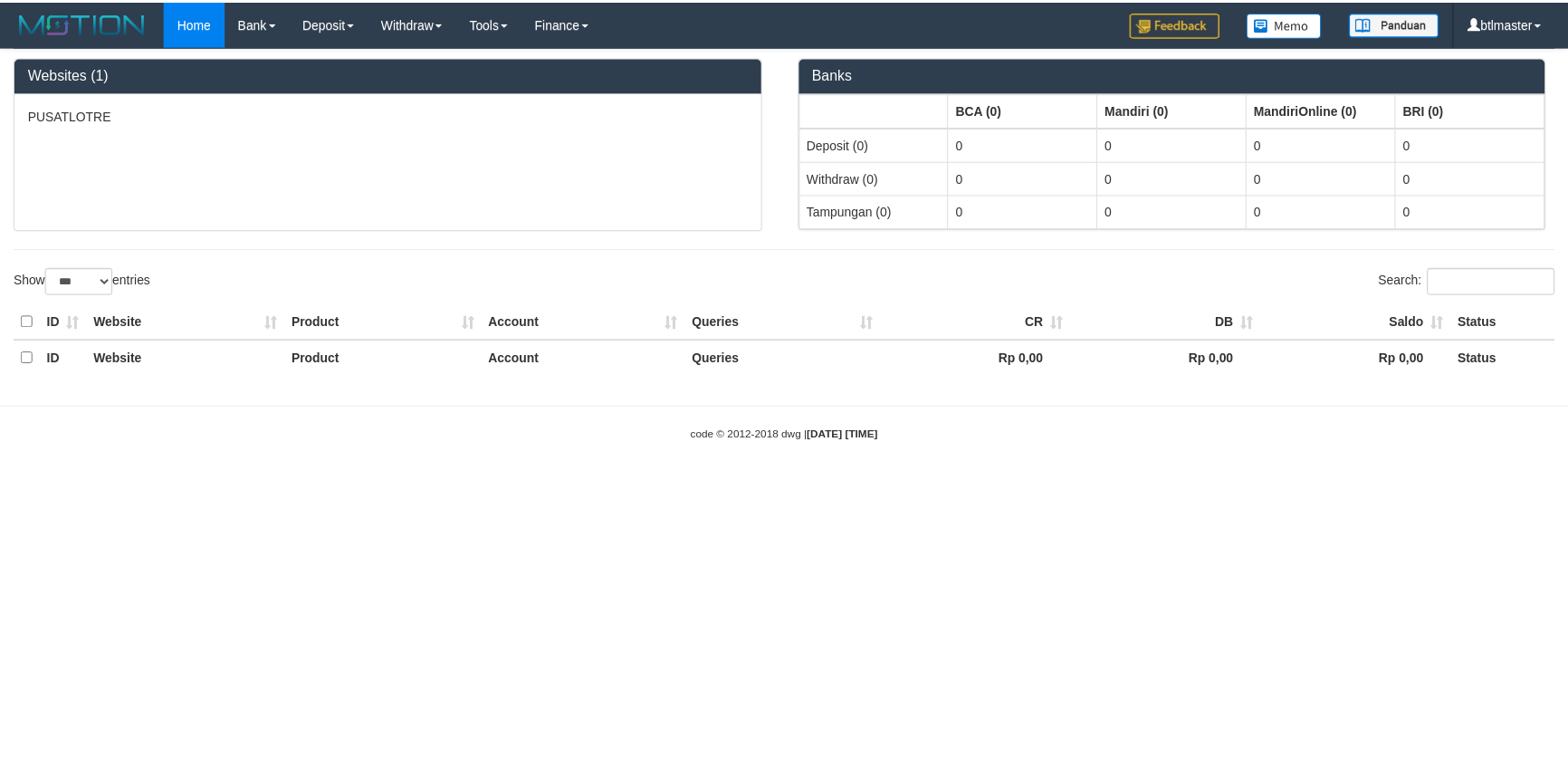 scroll, scrollTop: 0, scrollLeft: 0, axis: both 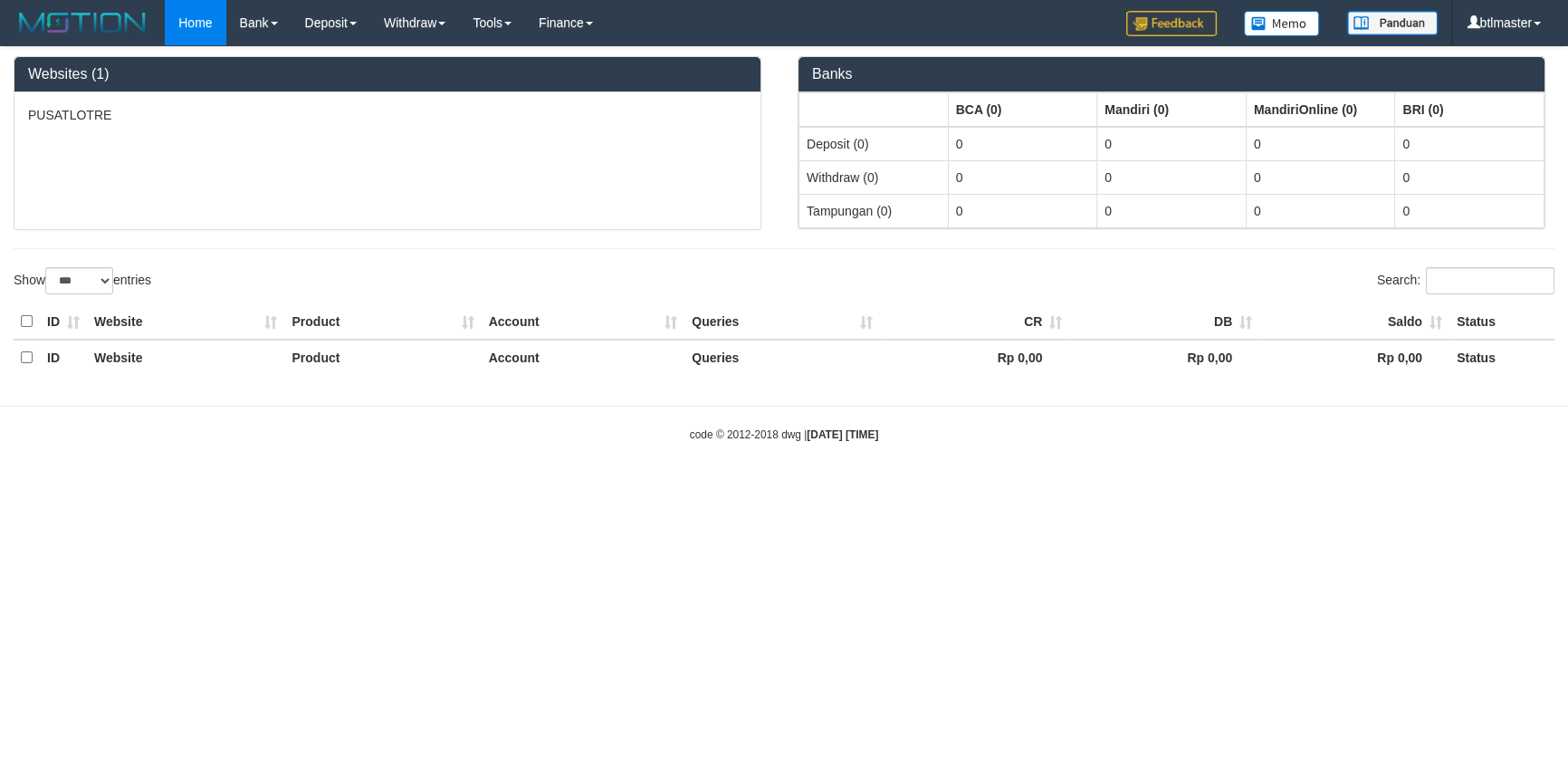 select on "**" 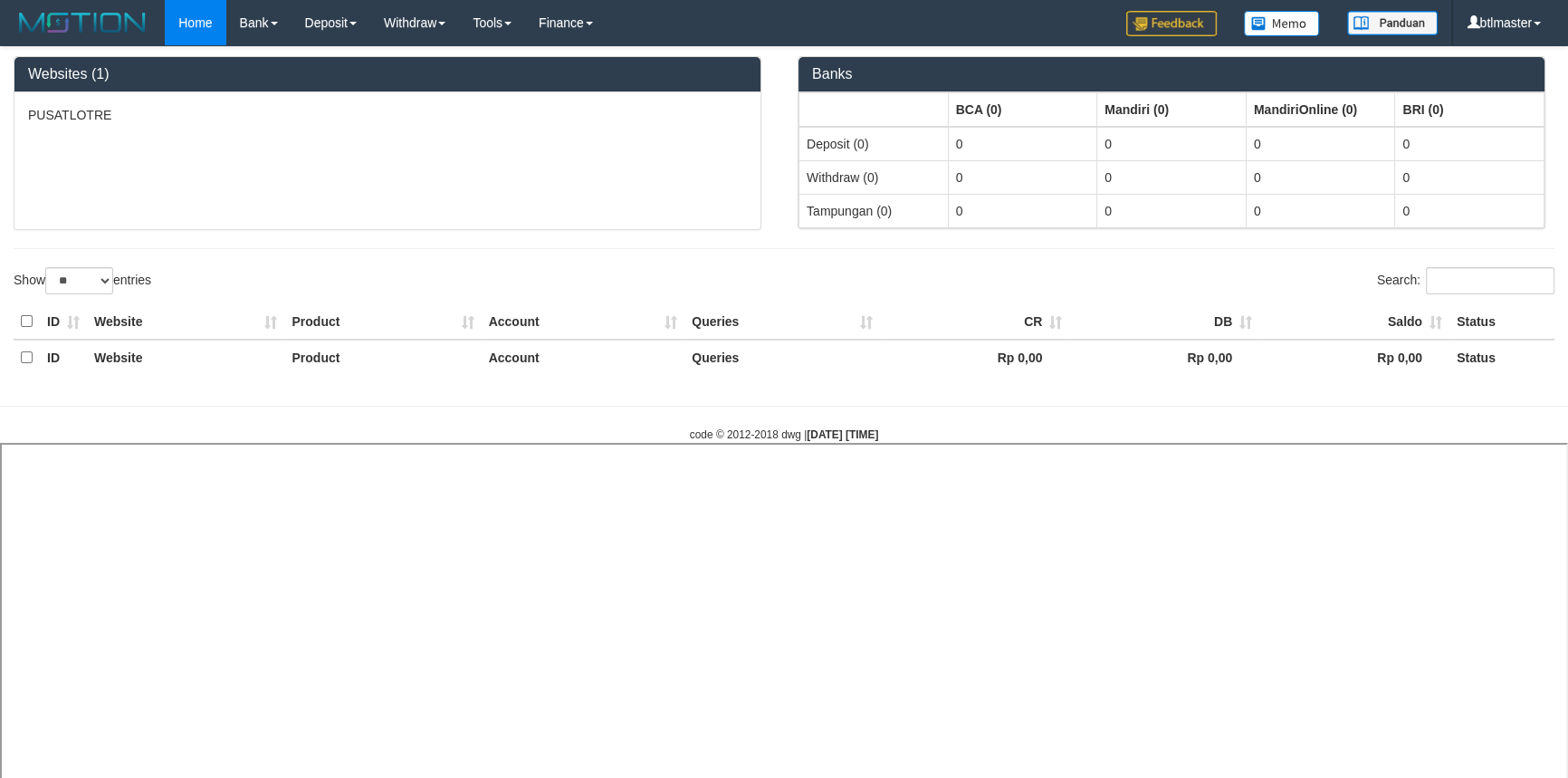 select 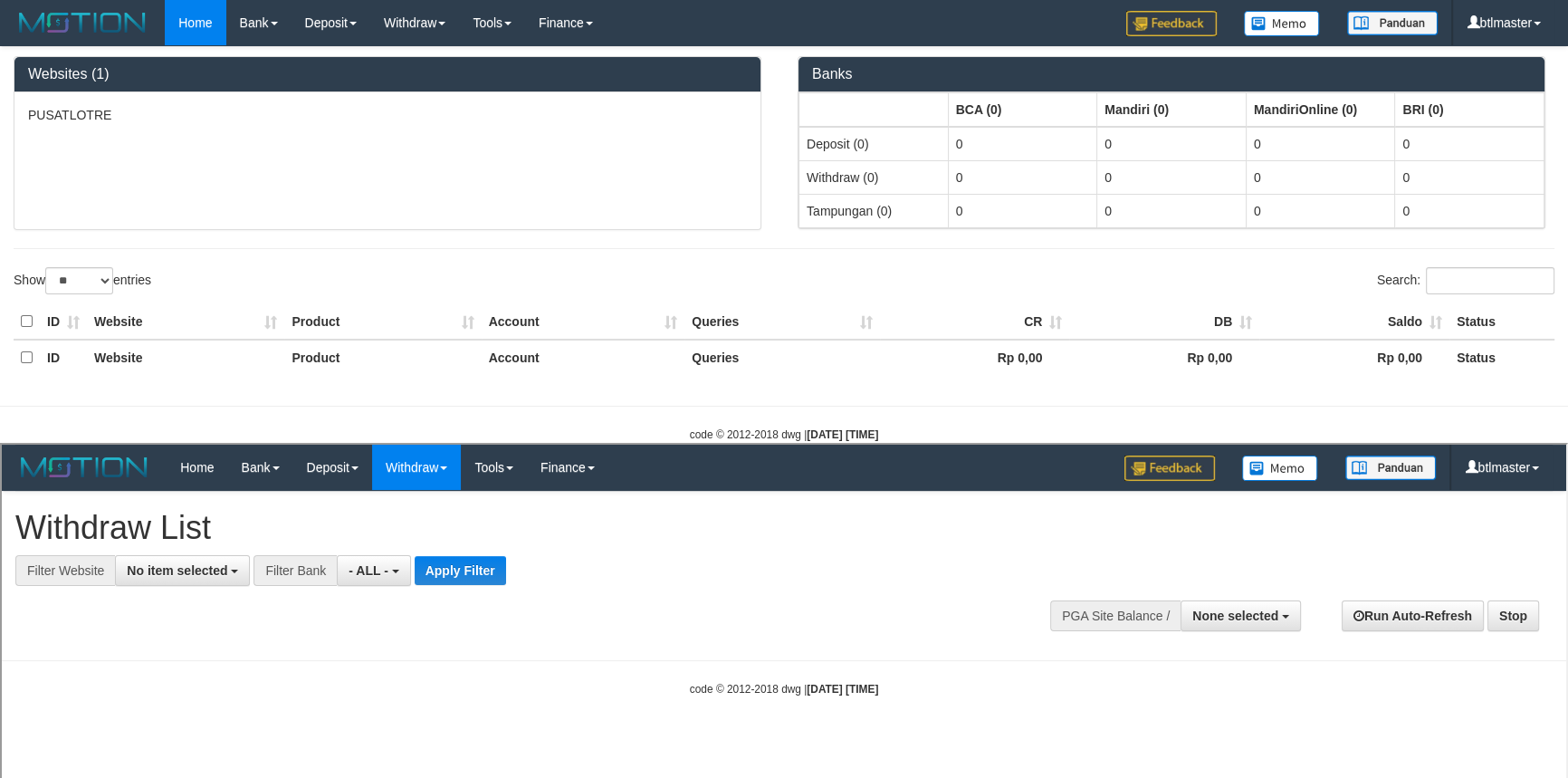 scroll, scrollTop: 0, scrollLeft: 0, axis: both 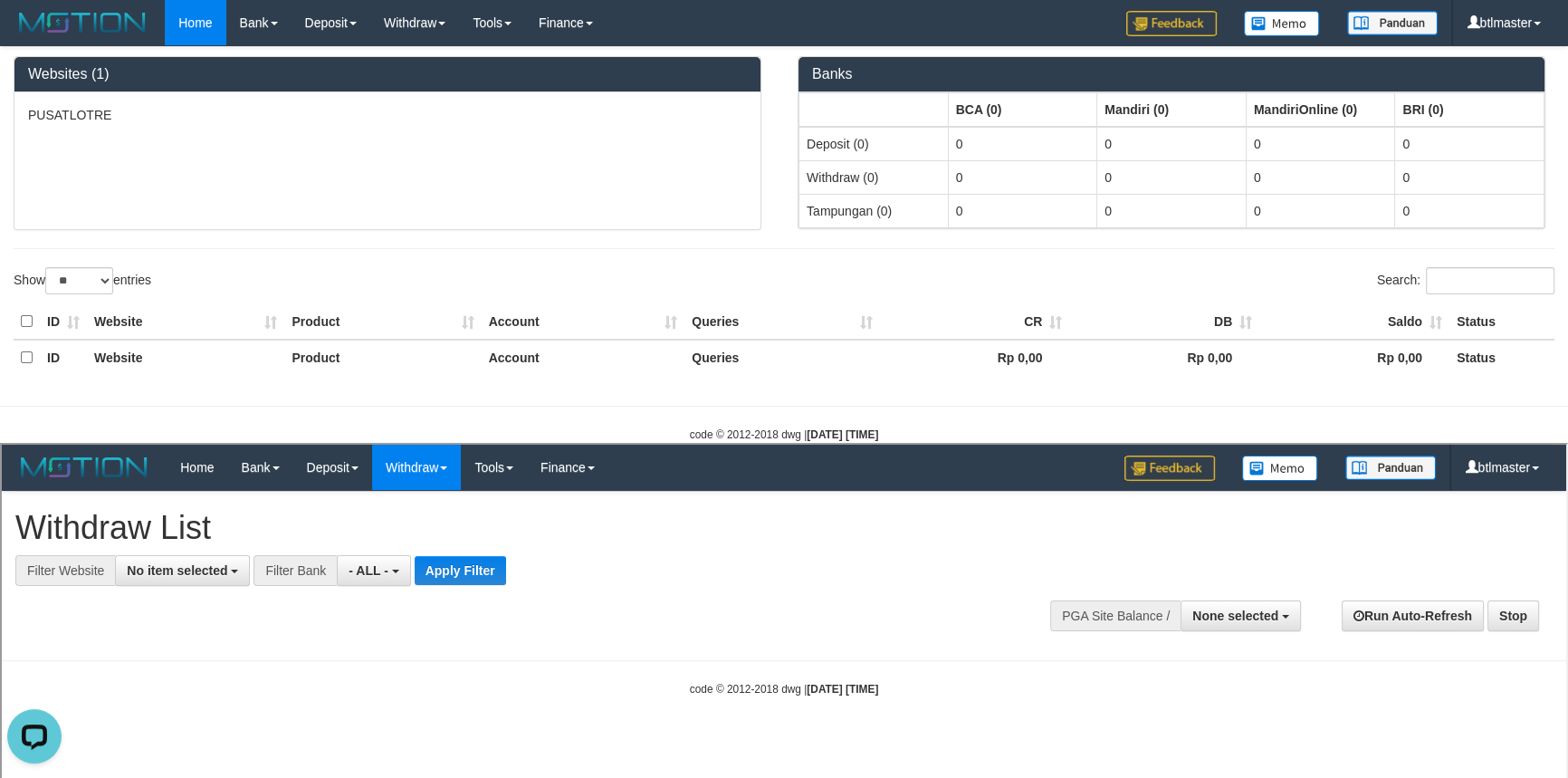 click on "Auto Withdraw (OFF)" at bounding box center [43, 1133] 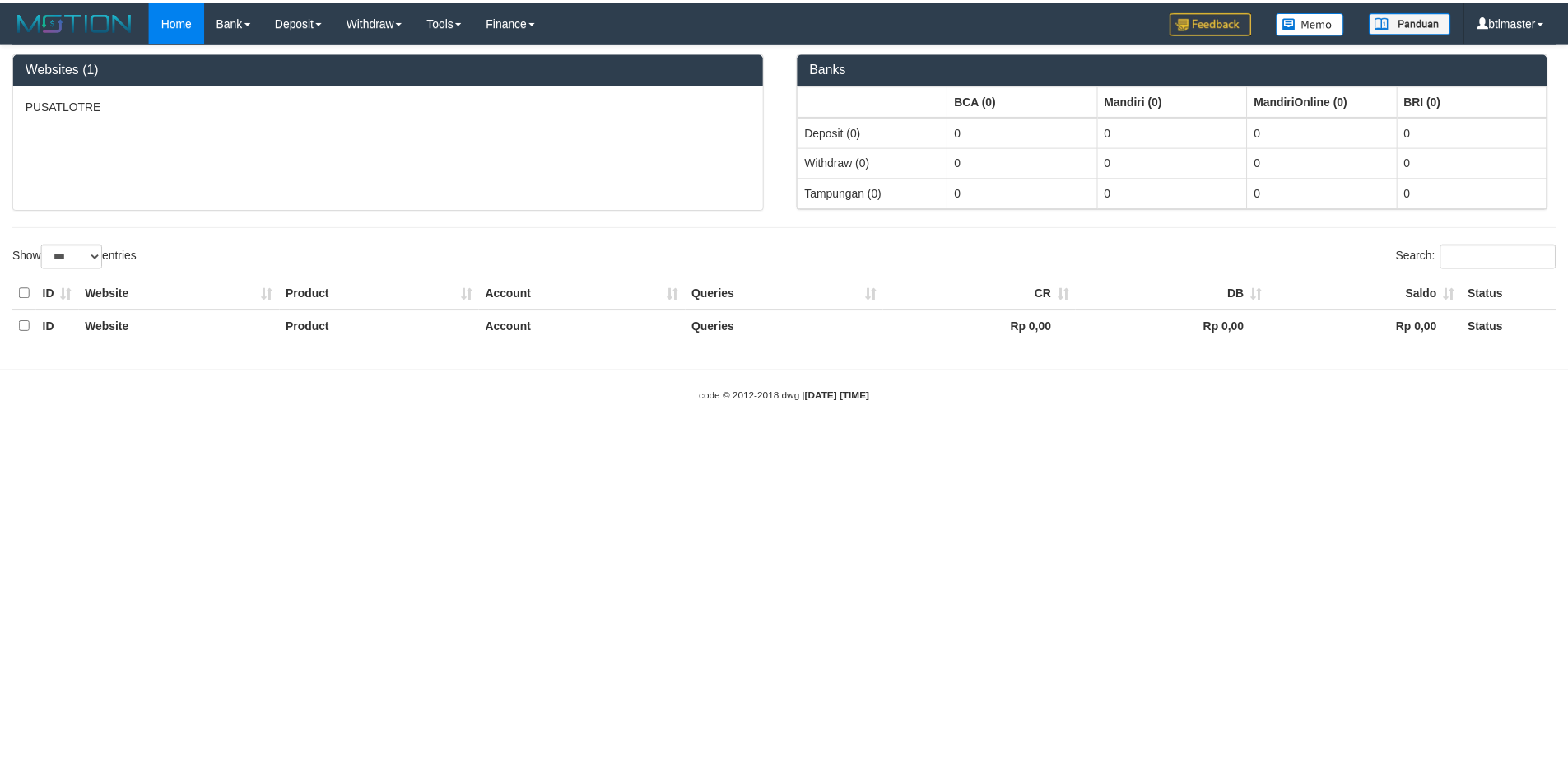 scroll, scrollTop: 0, scrollLeft: 0, axis: both 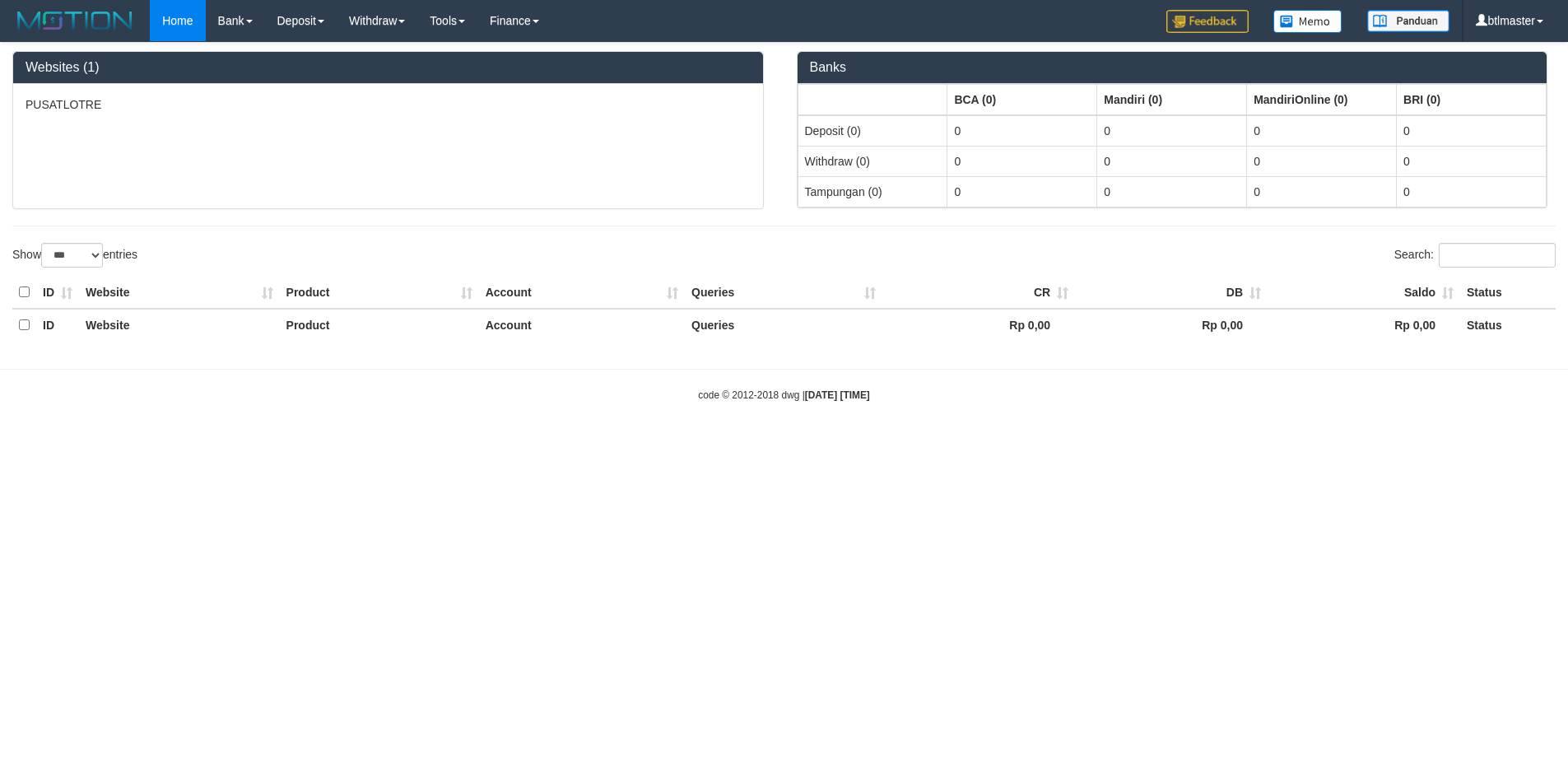 select on "**" 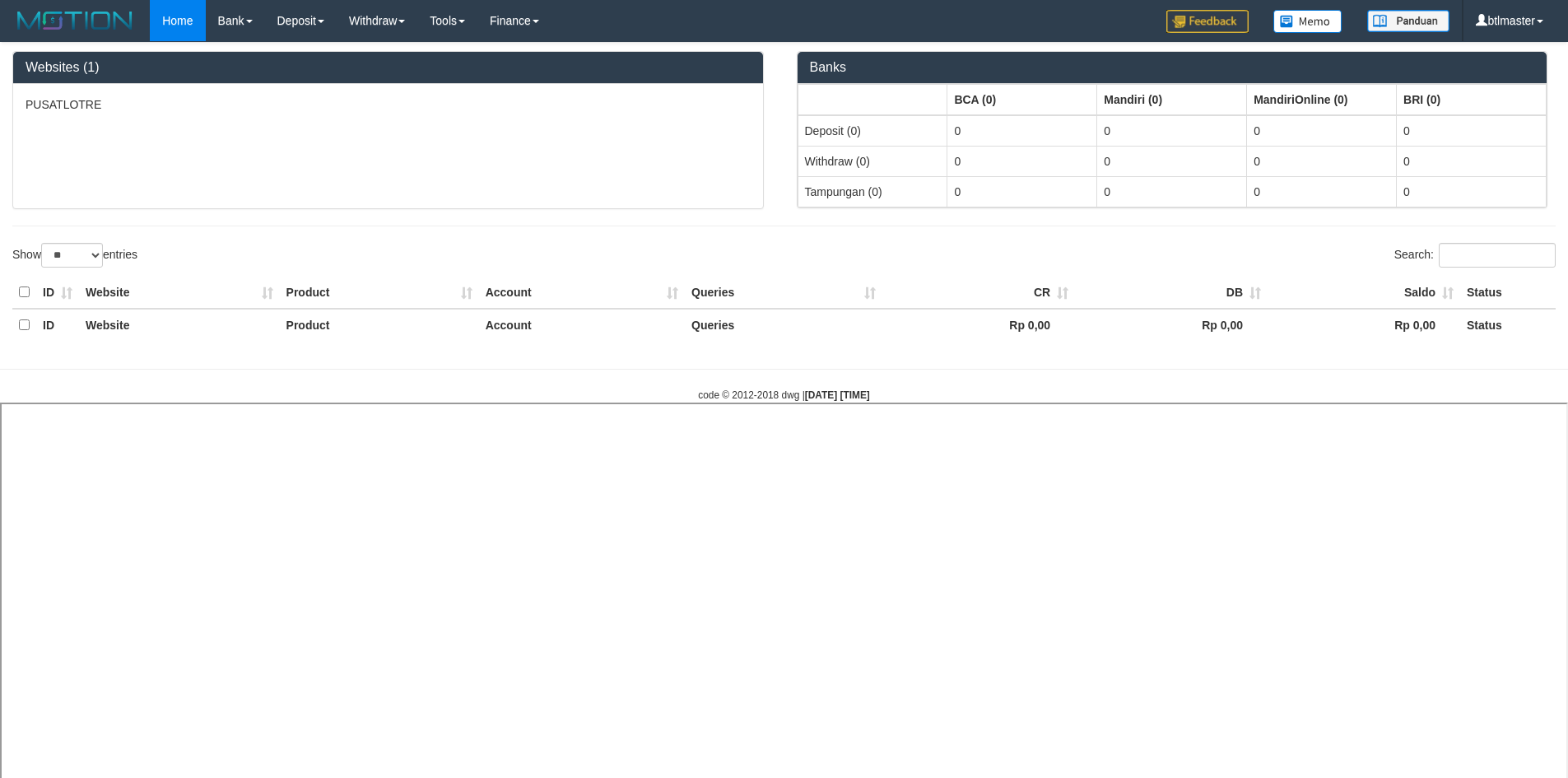 select 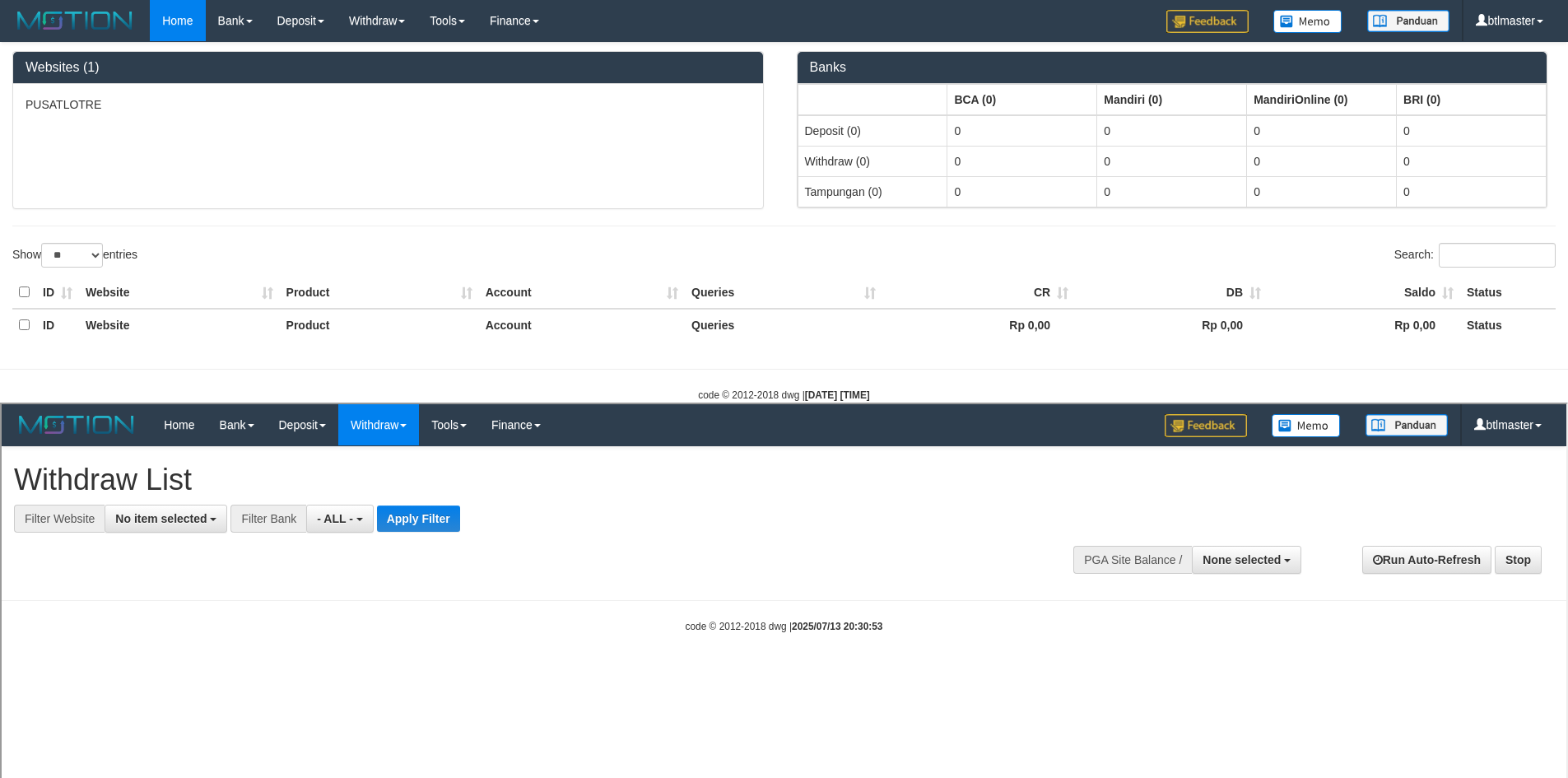 scroll, scrollTop: 0, scrollLeft: 0, axis: both 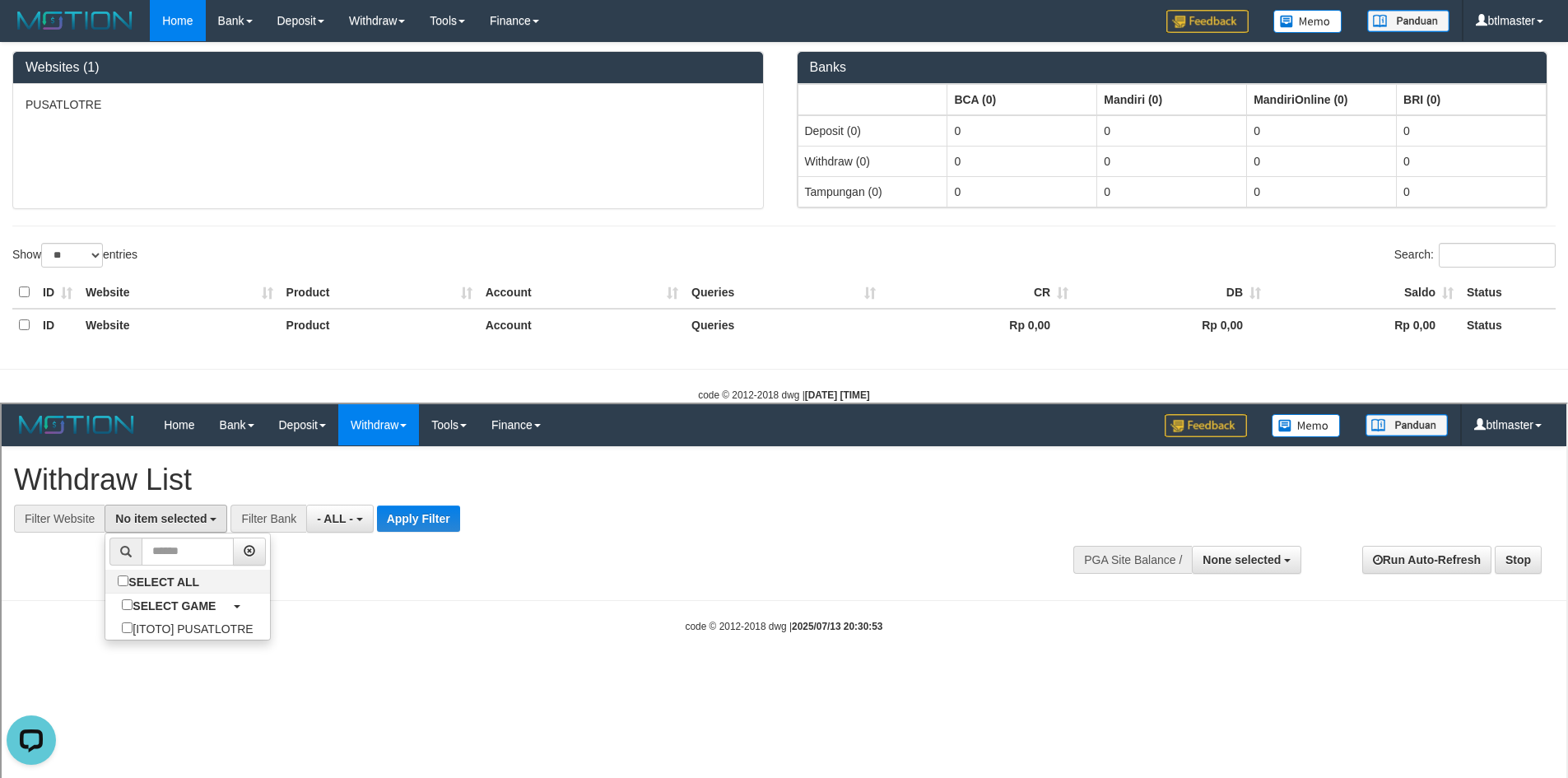 select on "****" 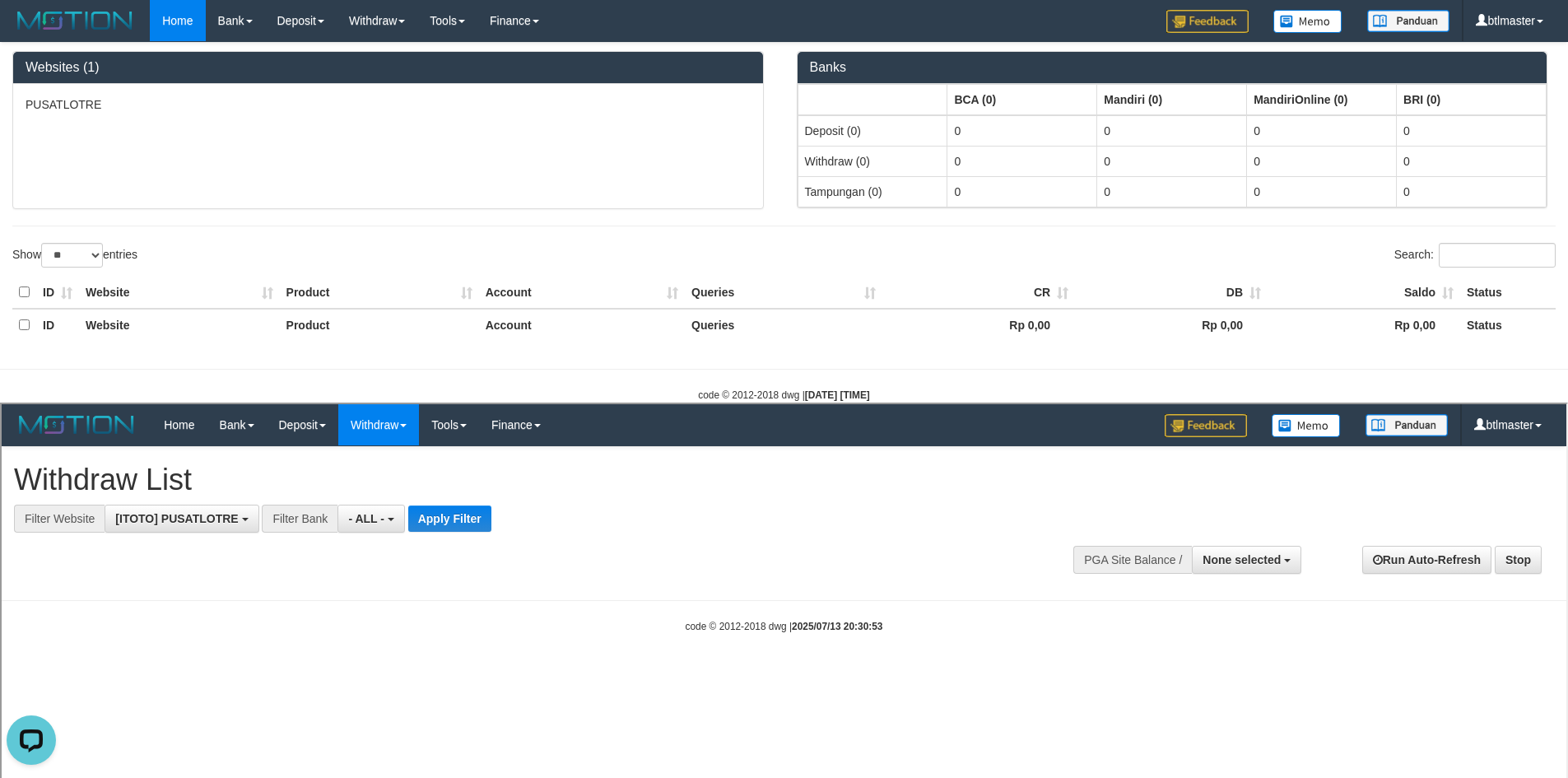 scroll, scrollTop: 15, scrollLeft: 0, axis: vertical 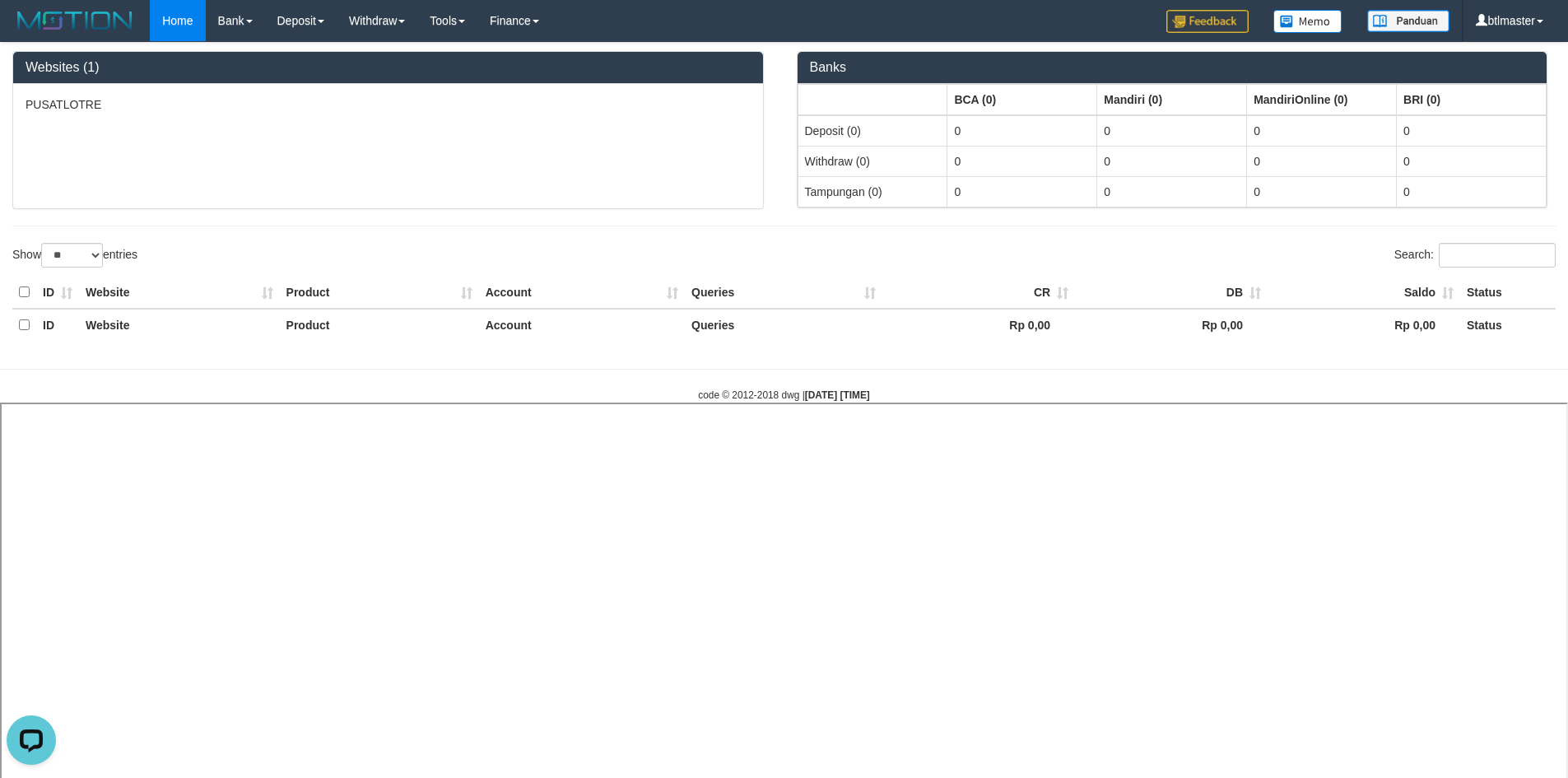 select 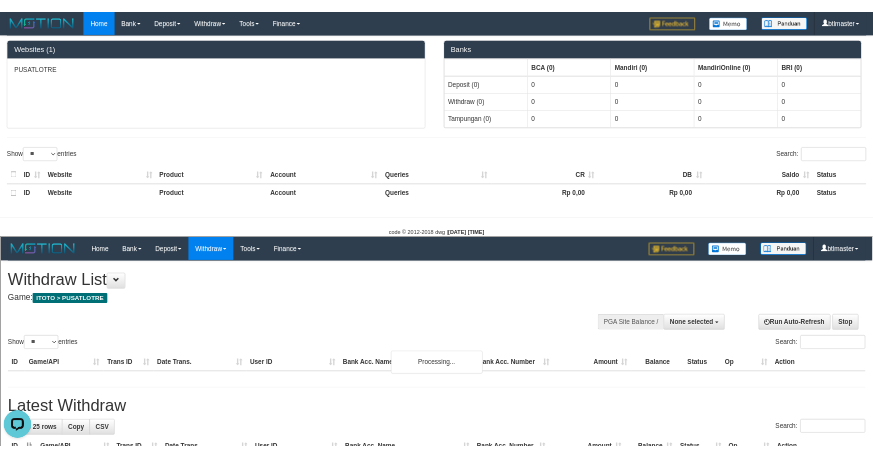 scroll, scrollTop: 0, scrollLeft: 0, axis: both 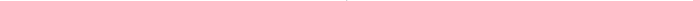 select 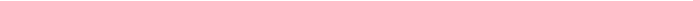 select on "**" 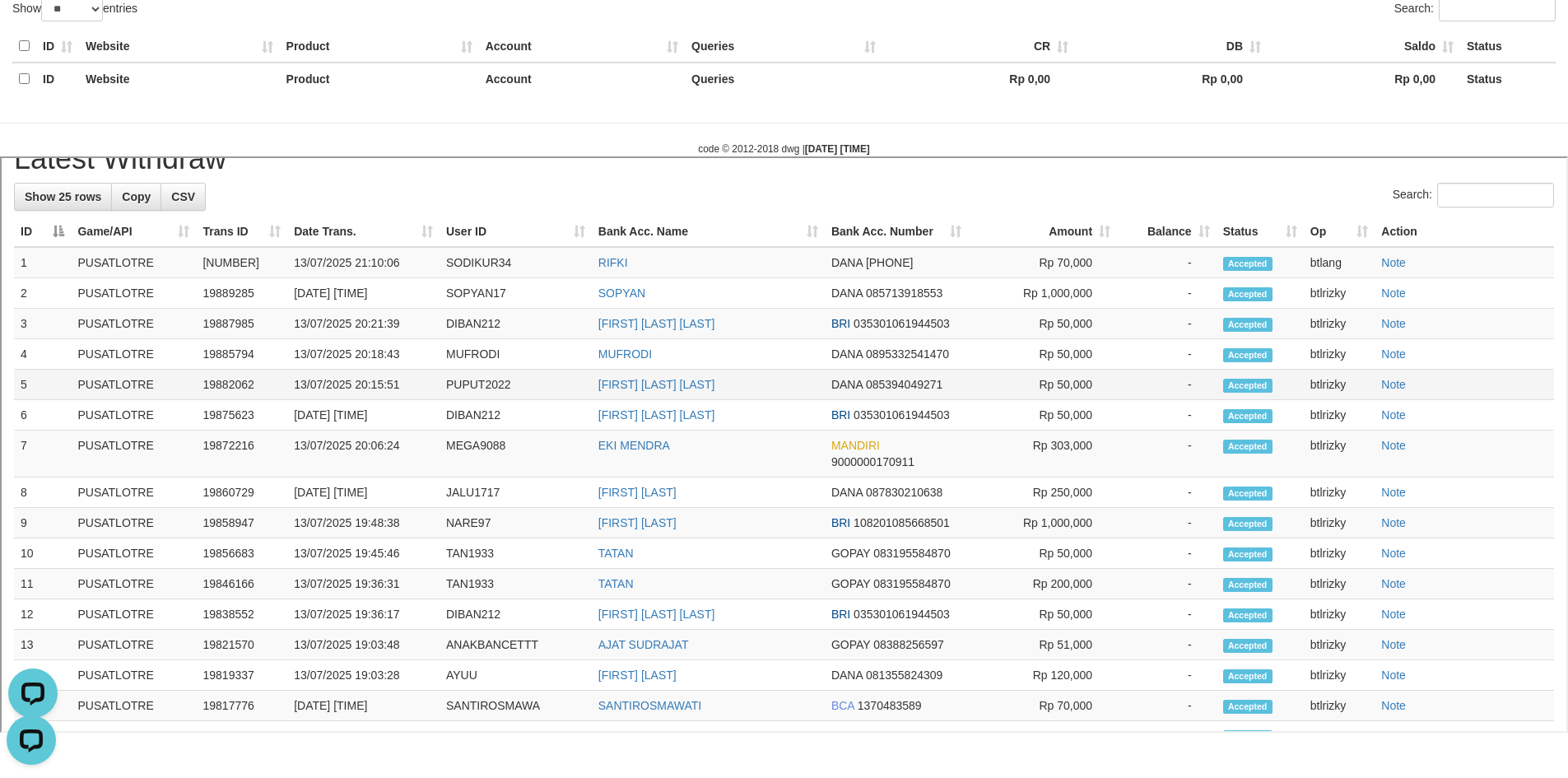 scroll, scrollTop: 329, scrollLeft: 0, axis: vertical 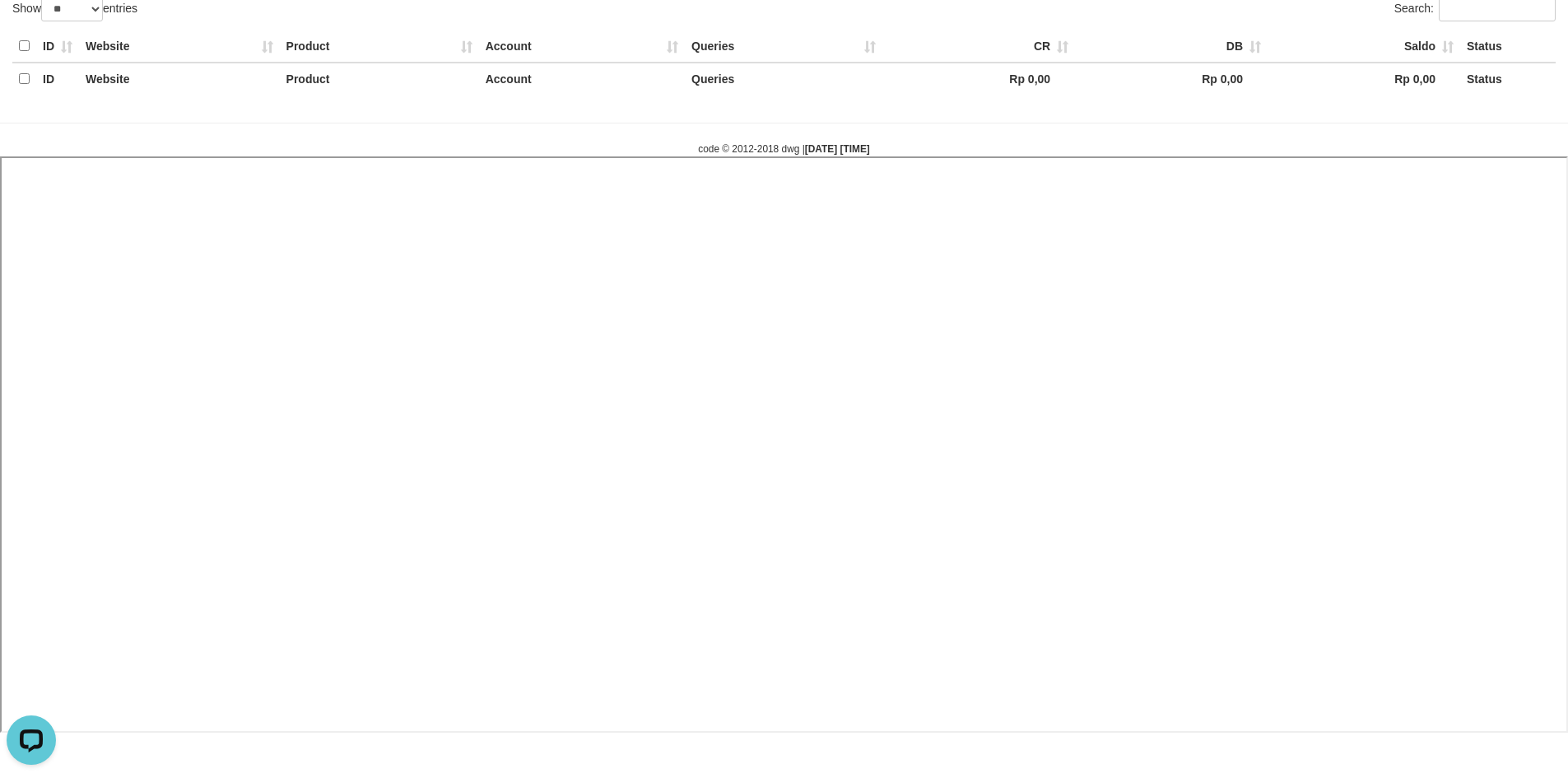 select 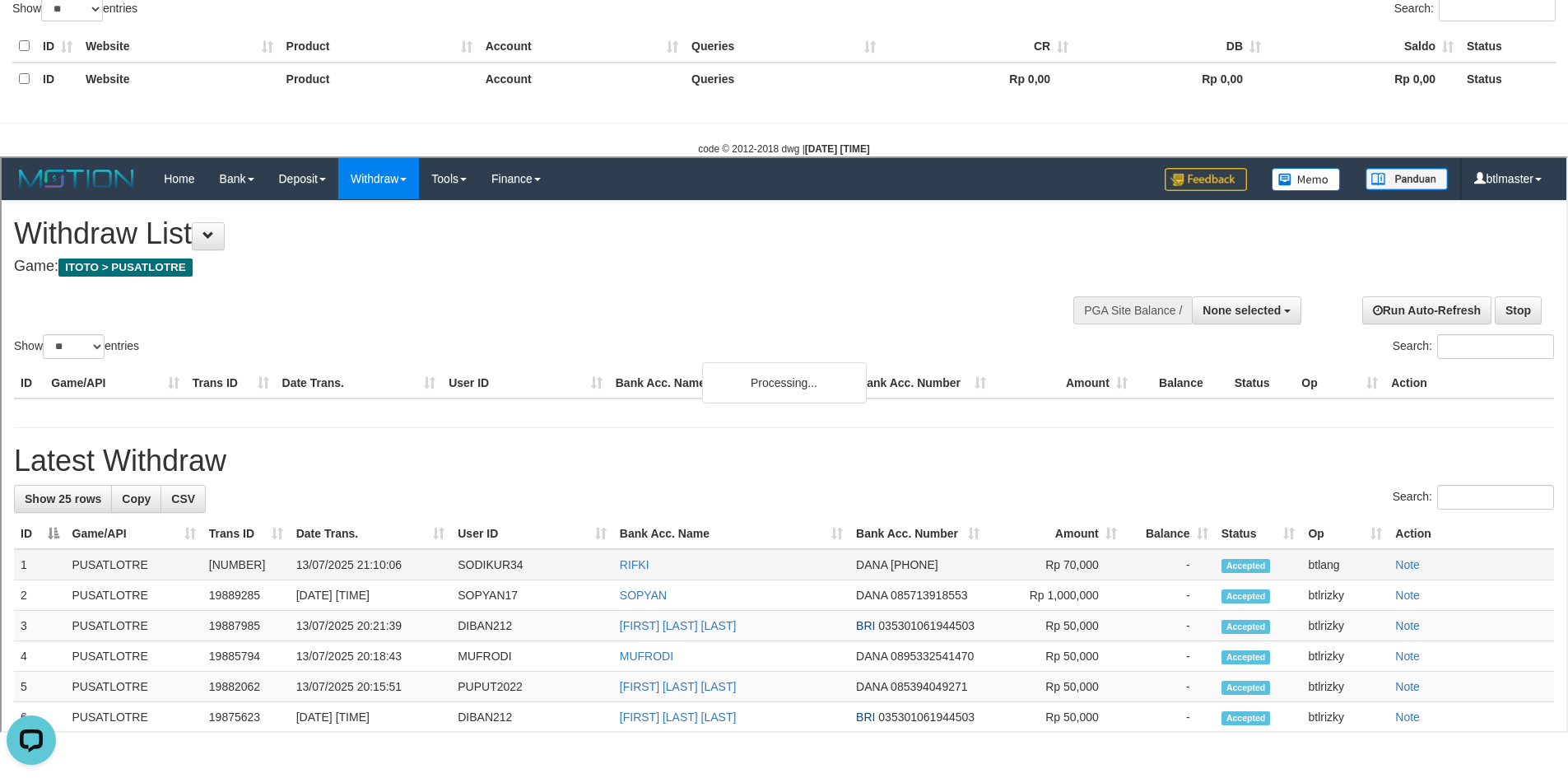 scroll, scrollTop: 0, scrollLeft: 0, axis: both 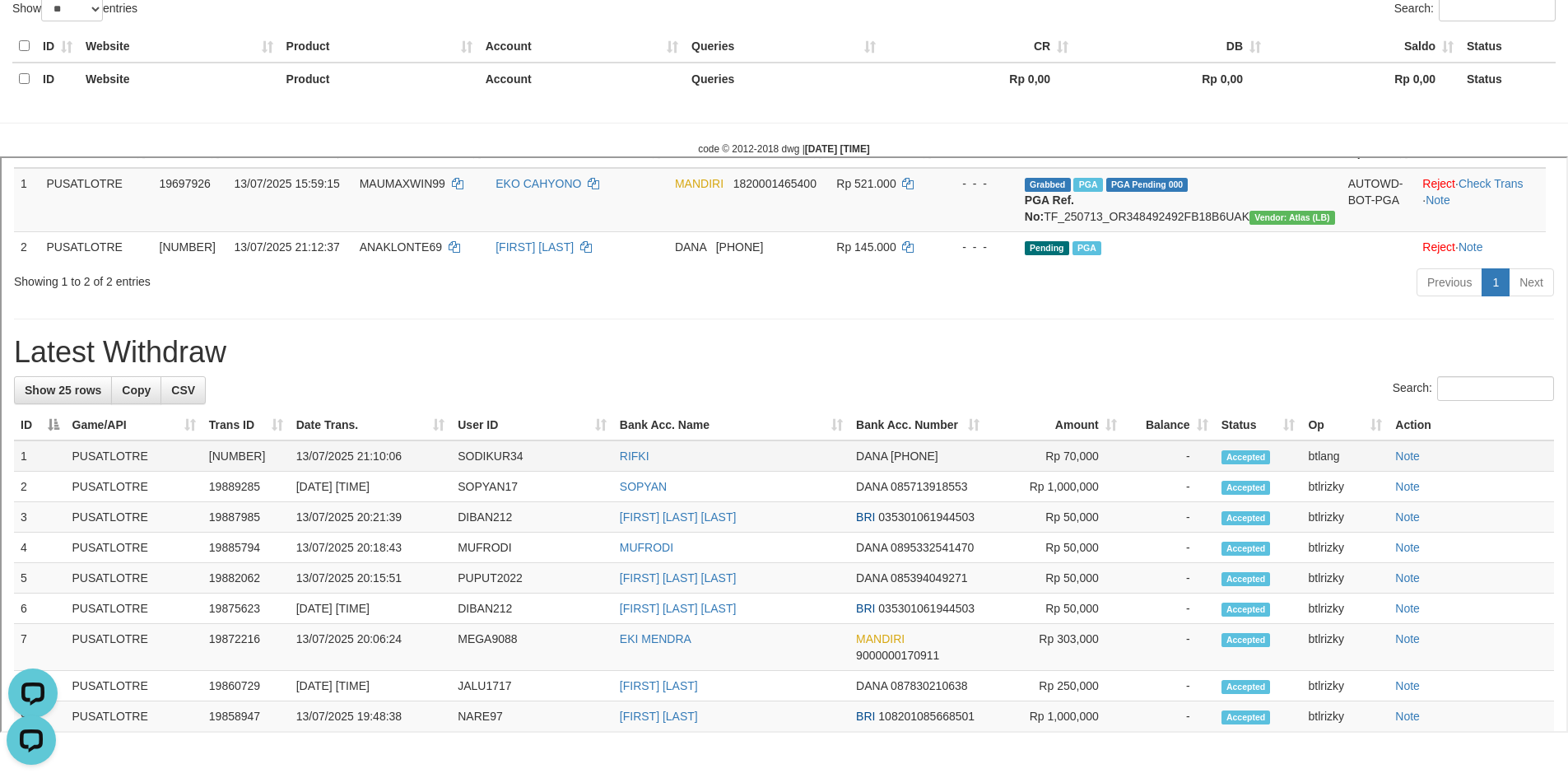 click on "SODIKUR34" at bounding box center (530, 454) 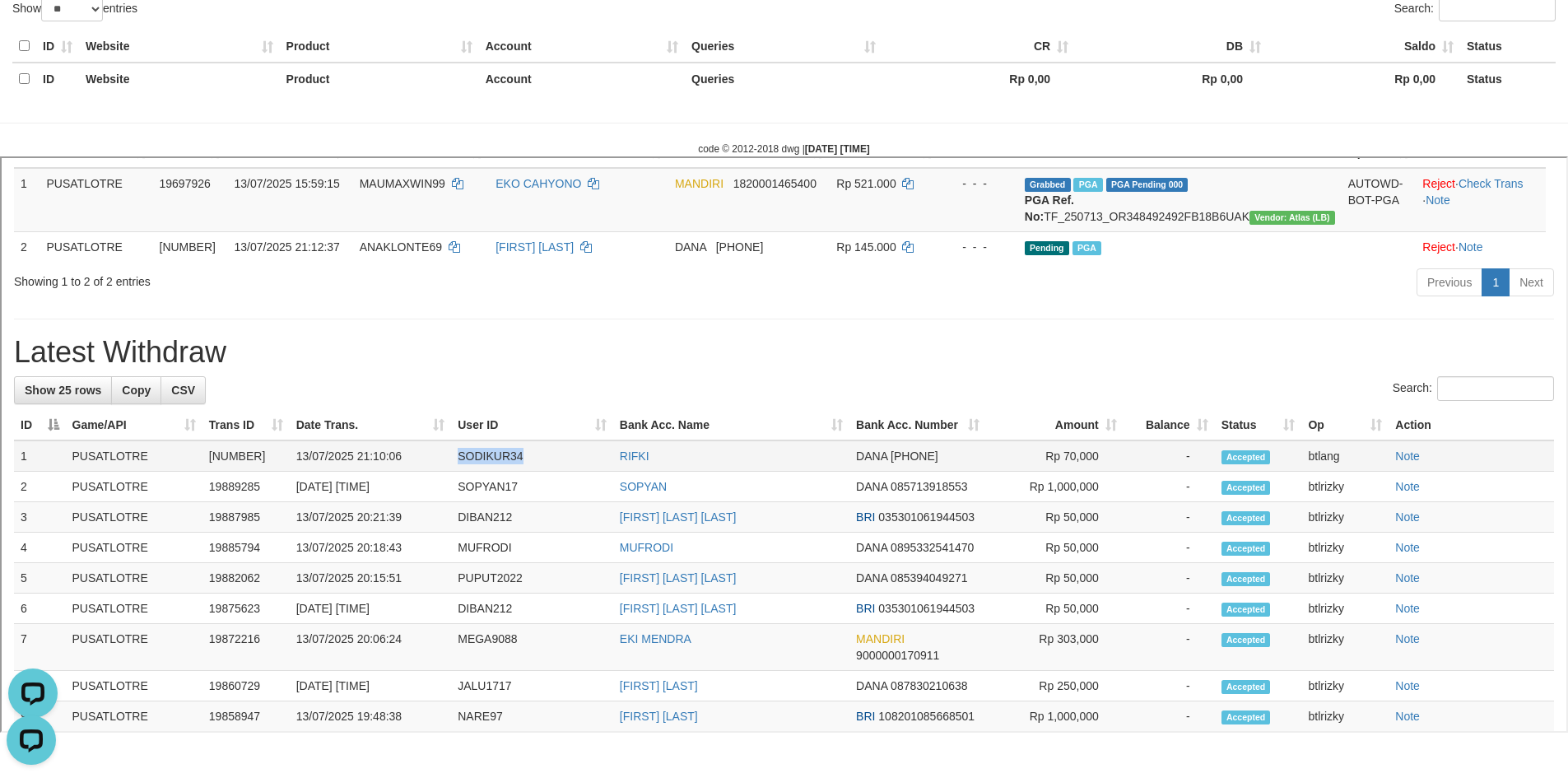 click on "SODIKUR34" at bounding box center (530, 454) 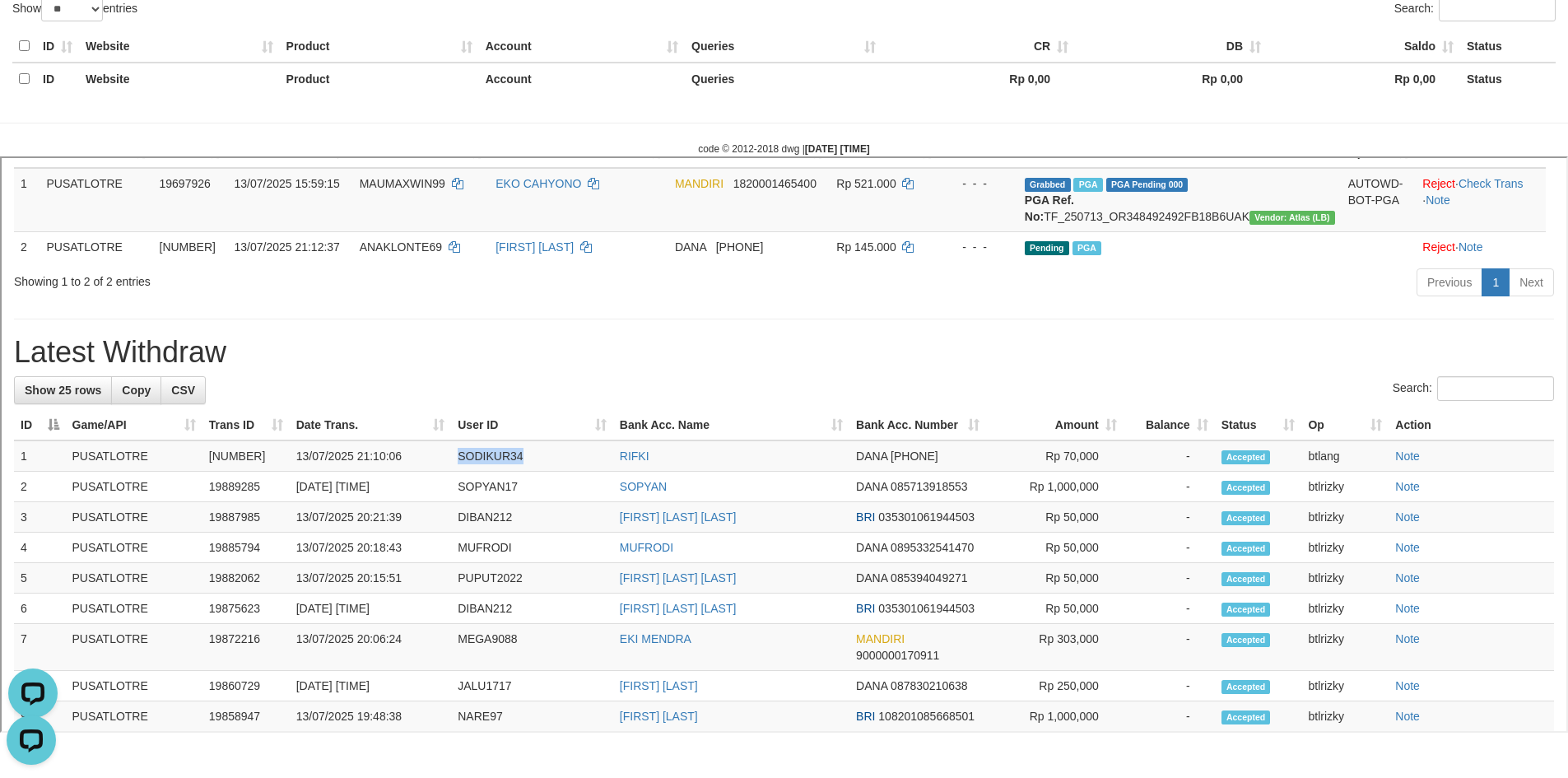 copy on "SODIKUR34" 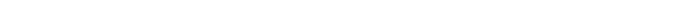 select 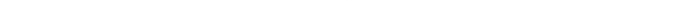 scroll, scrollTop: 0, scrollLeft: 0, axis: both 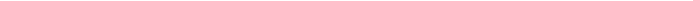 select 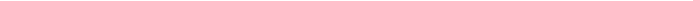 scroll, scrollTop: 0, scrollLeft: 0, axis: both 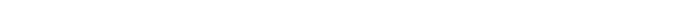 select 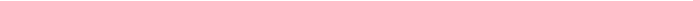 scroll, scrollTop: 0, scrollLeft: 0, axis: both 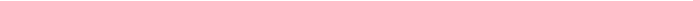 select 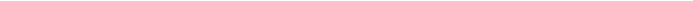 scroll, scrollTop: 0, scrollLeft: 0, axis: both 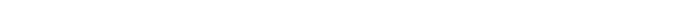 select 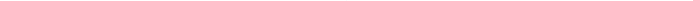 scroll, scrollTop: 0, scrollLeft: 0, axis: both 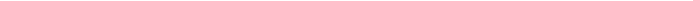 select 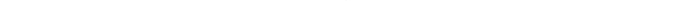 scroll, scrollTop: 0, scrollLeft: 0, axis: both 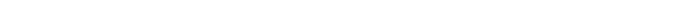 select 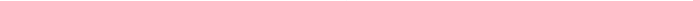 scroll, scrollTop: 0, scrollLeft: 0, axis: both 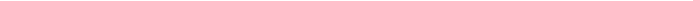 select 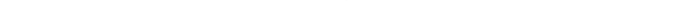 scroll, scrollTop: 0, scrollLeft: 0, axis: both 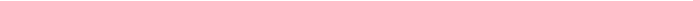 select 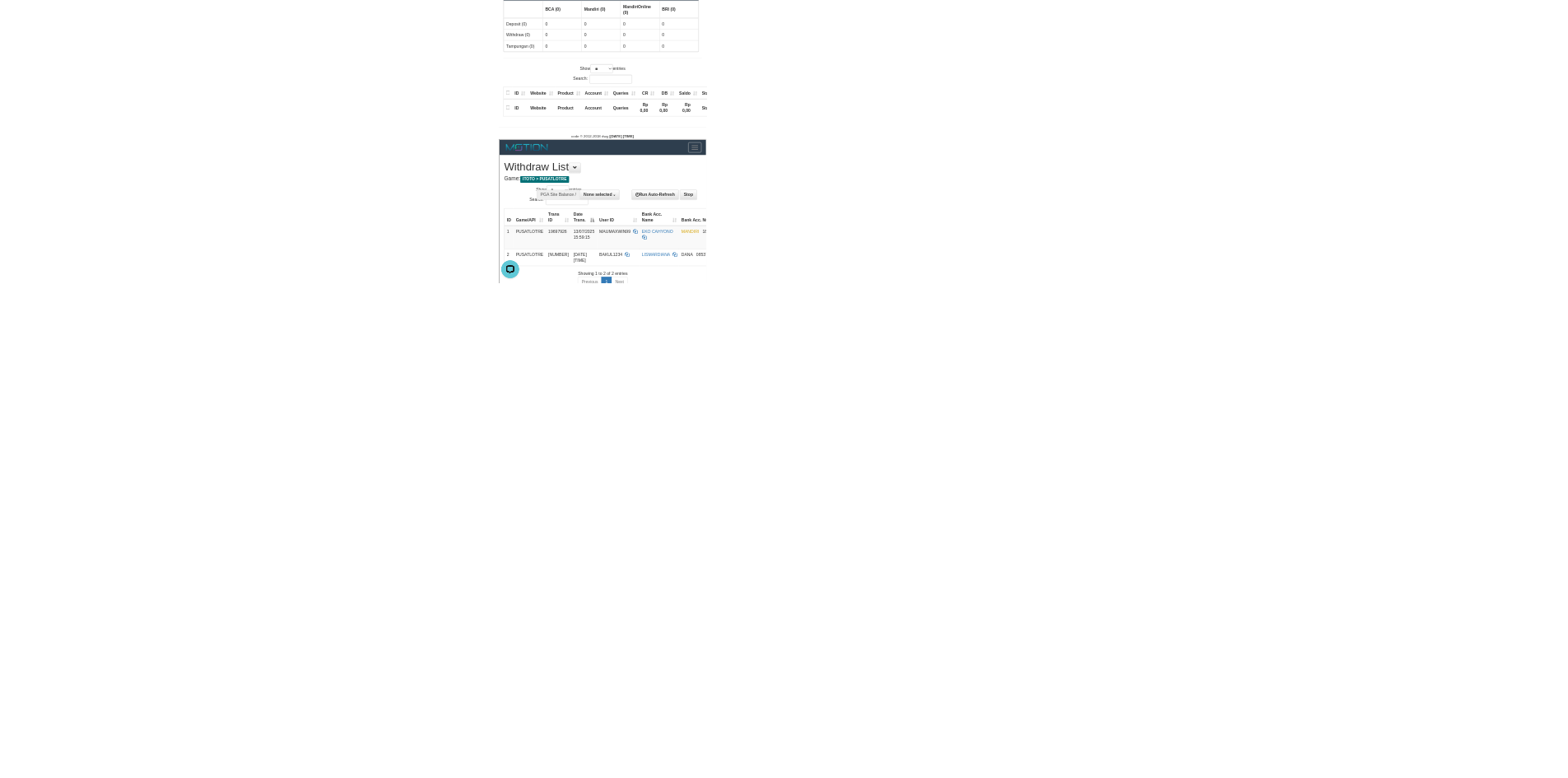 scroll, scrollTop: 0, scrollLeft: 0, axis: both 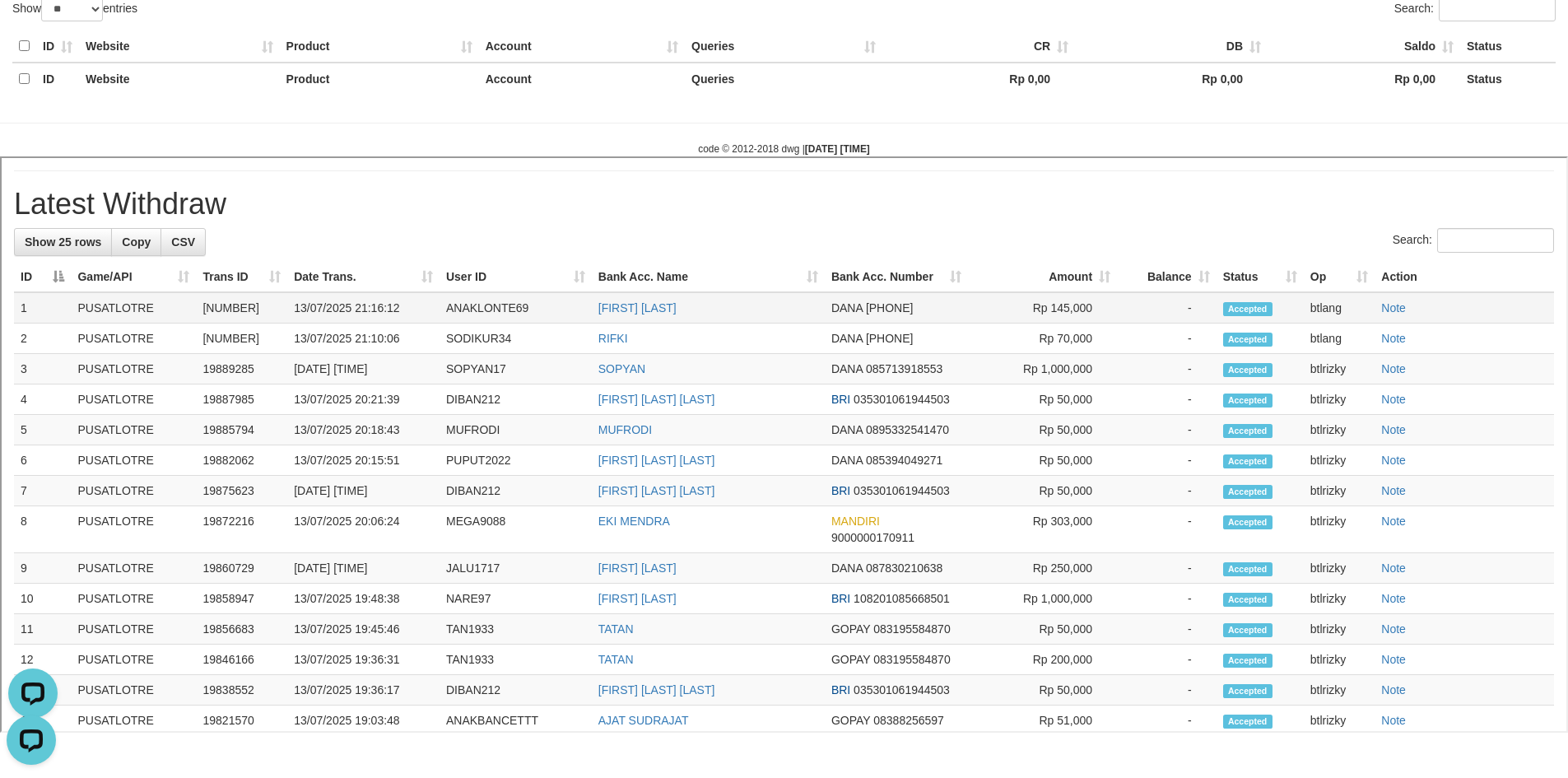 click on "ANAKLONTE69" at bounding box center [514, 305] 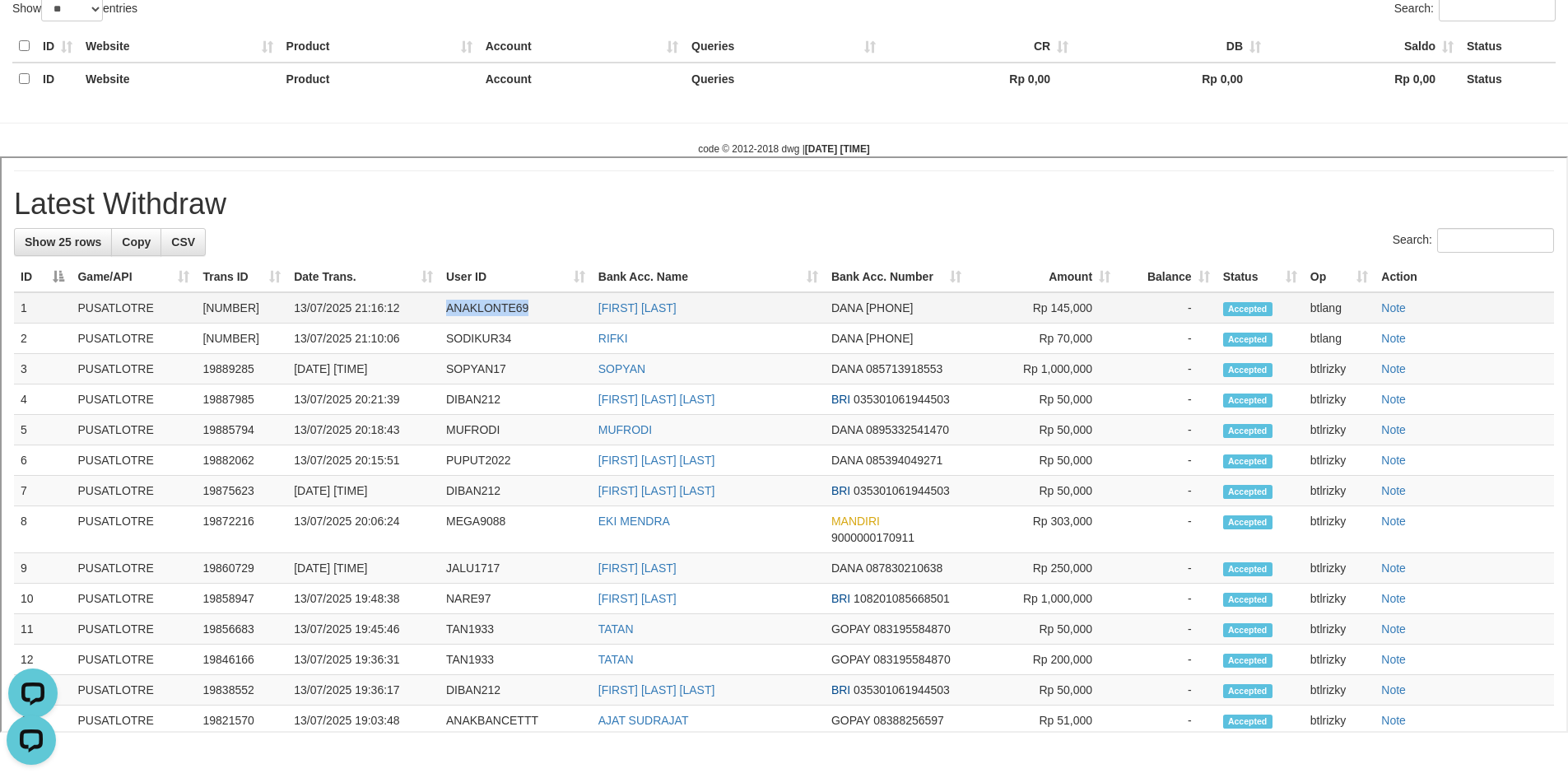 click on "ANAKLONTE69" at bounding box center [514, 305] 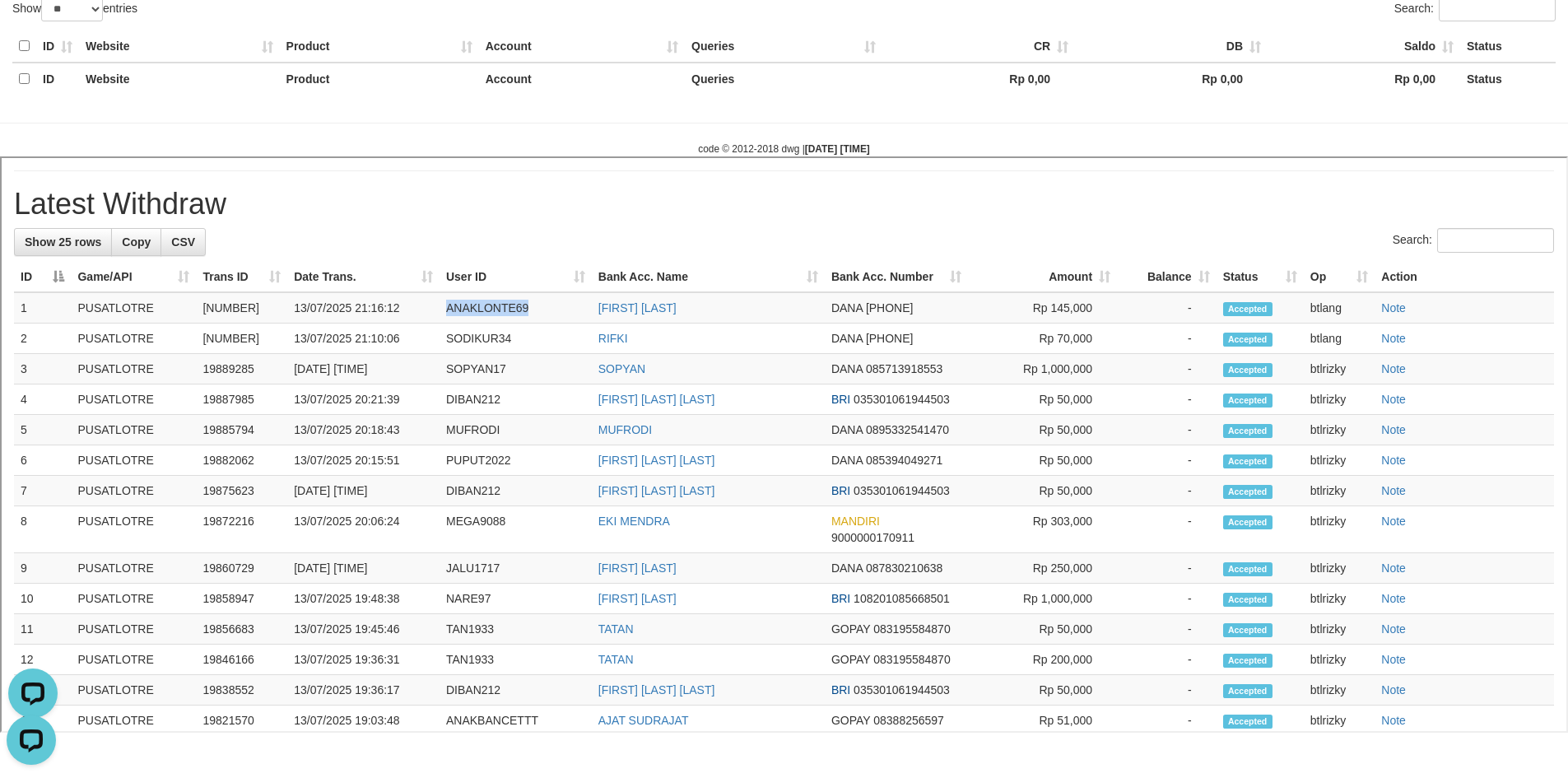 copy on "ANAKLONTE69" 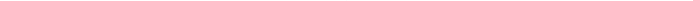 scroll, scrollTop: 475, scrollLeft: 0, axis: vertical 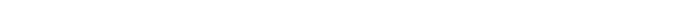 select 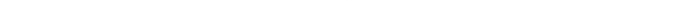 scroll, scrollTop: 0, scrollLeft: 0, axis: both 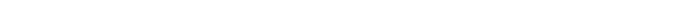 select 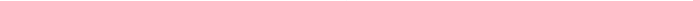 scroll, scrollTop: 0, scrollLeft: 0, axis: both 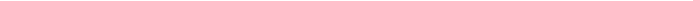 select 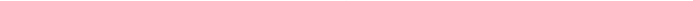 scroll, scrollTop: 0, scrollLeft: 0, axis: both 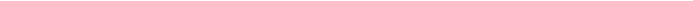 select 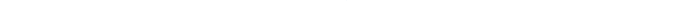 scroll, scrollTop: 0, scrollLeft: 0, axis: both 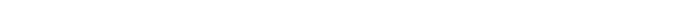 select 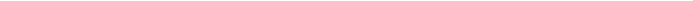 scroll, scrollTop: 0, scrollLeft: 0, axis: both 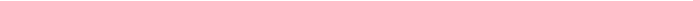 select 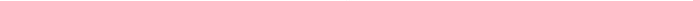 scroll, scrollTop: 0, scrollLeft: 0, axis: both 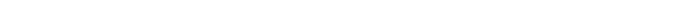 select 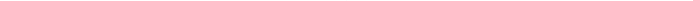 scroll, scrollTop: 0, scrollLeft: 0, axis: both 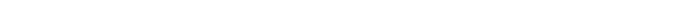 select 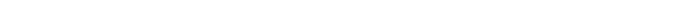 scroll, scrollTop: 0, scrollLeft: 0, axis: both 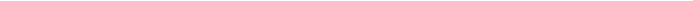 select 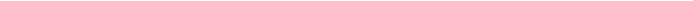 scroll, scrollTop: 0, scrollLeft: 0, axis: both 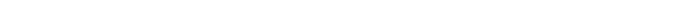 select 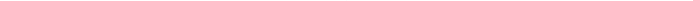 scroll, scrollTop: 0, scrollLeft: 0, axis: both 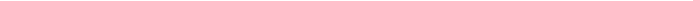 select 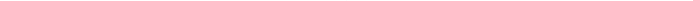 scroll, scrollTop: 0, scrollLeft: 0, axis: both 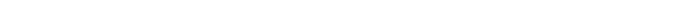 select 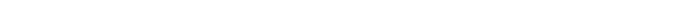 scroll, scrollTop: 0, scrollLeft: 0, axis: both 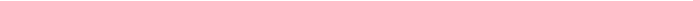 select 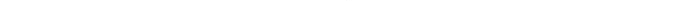 scroll, scrollTop: 0, scrollLeft: 0, axis: both 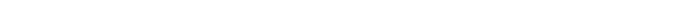 select 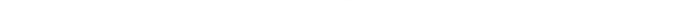 scroll, scrollTop: 0, scrollLeft: 0, axis: both 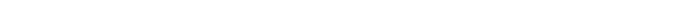 select 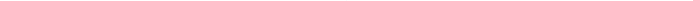 scroll, scrollTop: 0, scrollLeft: 0, axis: both 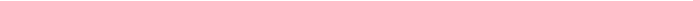 select 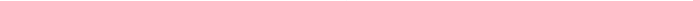 scroll, scrollTop: 0, scrollLeft: 0, axis: both 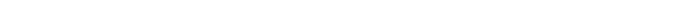 select 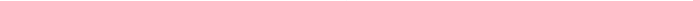 scroll, scrollTop: 0, scrollLeft: 0, axis: both 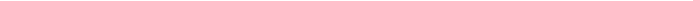 select 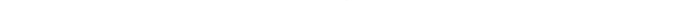 scroll, scrollTop: 0, scrollLeft: 0, axis: both 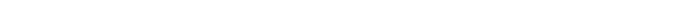 select 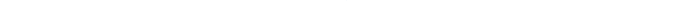 scroll, scrollTop: 0, scrollLeft: 0, axis: both 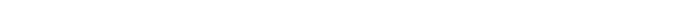 select 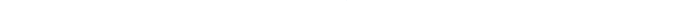 scroll, scrollTop: 0, scrollLeft: 0, axis: both 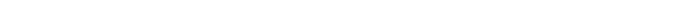 select 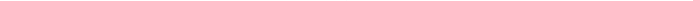 scroll, scrollTop: 0, scrollLeft: 0, axis: both 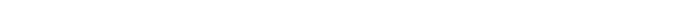 select 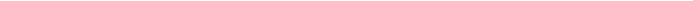 scroll, scrollTop: 0, scrollLeft: 0, axis: both 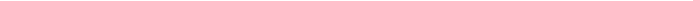 select 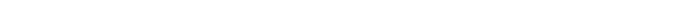 scroll, scrollTop: 0, scrollLeft: 0, axis: both 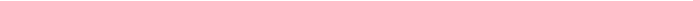 select 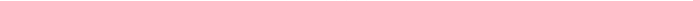 scroll, scrollTop: 0, scrollLeft: 0, axis: both 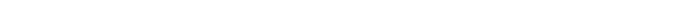 select 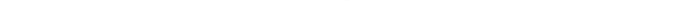 scroll, scrollTop: 0, scrollLeft: 0, axis: both 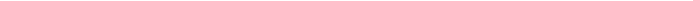 select 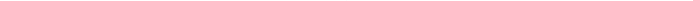 scroll, scrollTop: 0, scrollLeft: 0, axis: both 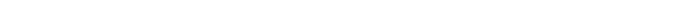 select 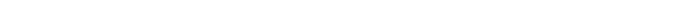 scroll, scrollTop: 0, scrollLeft: 0, axis: both 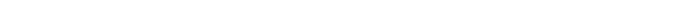 select 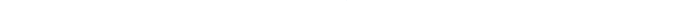 scroll, scrollTop: 0, scrollLeft: 0, axis: both 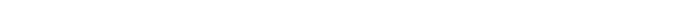 select 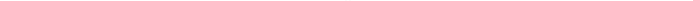 scroll, scrollTop: 0, scrollLeft: 0, axis: both 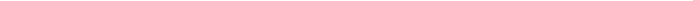 select 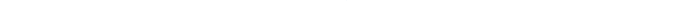 scroll, scrollTop: 0, scrollLeft: 0, axis: both 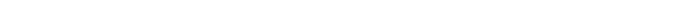 select 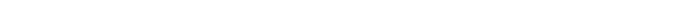 scroll, scrollTop: 0, scrollLeft: 0, axis: both 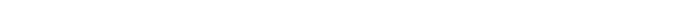 select 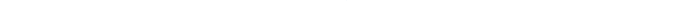 scroll, scrollTop: 0, scrollLeft: 0, axis: both 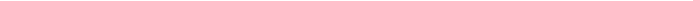 select 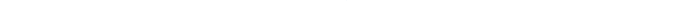 scroll, scrollTop: 0, scrollLeft: 0, axis: both 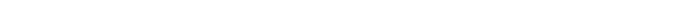 select 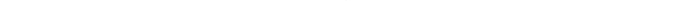 scroll, scrollTop: 0, scrollLeft: 0, axis: both 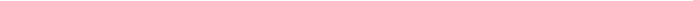 select 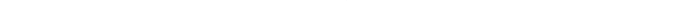 scroll, scrollTop: 0, scrollLeft: 0, axis: both 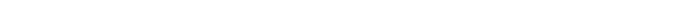 select 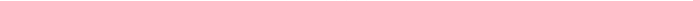 scroll, scrollTop: 0, scrollLeft: 0, axis: both 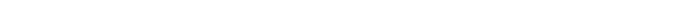 select 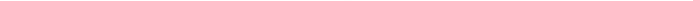 scroll, scrollTop: 0, scrollLeft: 0, axis: both 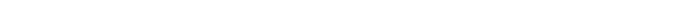 select 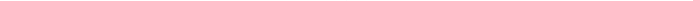 scroll, scrollTop: 0, scrollLeft: 0, axis: both 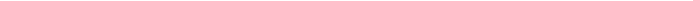 select 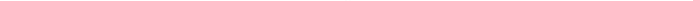 scroll, scrollTop: 0, scrollLeft: 0, axis: both 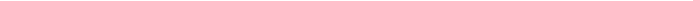 select 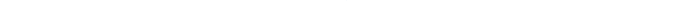 scroll, scrollTop: 0, scrollLeft: 0, axis: both 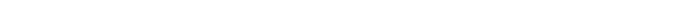 select 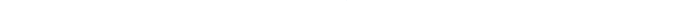 scroll, scrollTop: 0, scrollLeft: 0, axis: both 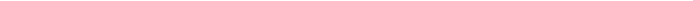 select 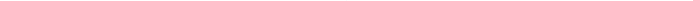 scroll, scrollTop: 0, scrollLeft: 0, axis: both 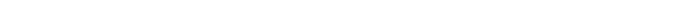select 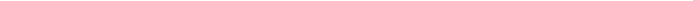 scroll, scrollTop: 0, scrollLeft: 0, axis: both 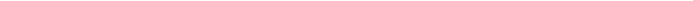 select 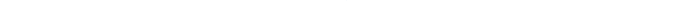scroll, scrollTop: 0, scrollLeft: 0, axis: both 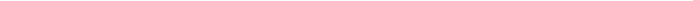 select 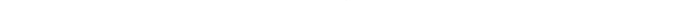 scroll, scrollTop: 0, scrollLeft: 0, axis: both 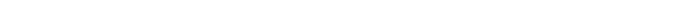 select 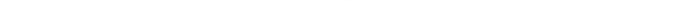 scroll, scrollTop: 0, scrollLeft: 0, axis: both 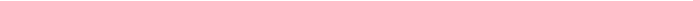 select 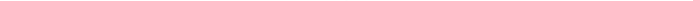 scroll, scrollTop: 0, scrollLeft: 0, axis: both 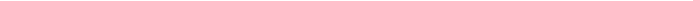 select 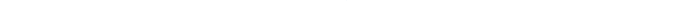 scroll, scrollTop: 0, scrollLeft: 0, axis: both 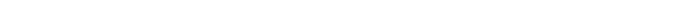 select 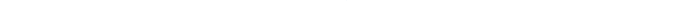 scroll, scrollTop: 0, scrollLeft: 0, axis: both 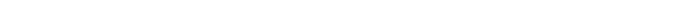select 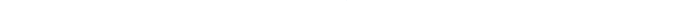 scroll, scrollTop: 0, scrollLeft: 0, axis: both 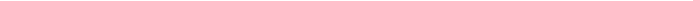 select 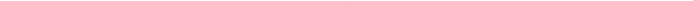 scroll, scrollTop: 0, scrollLeft: 0, axis: both 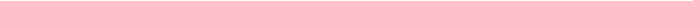 select 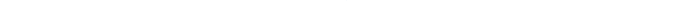 scroll, scrollTop: 0, scrollLeft: 0, axis: both 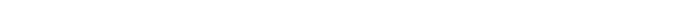 select 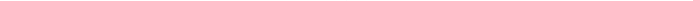 scroll, scrollTop: 0, scrollLeft: 0, axis: both 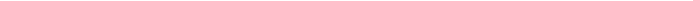 select 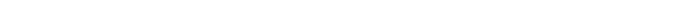 scroll, scrollTop: 0, scrollLeft: 0, axis: both 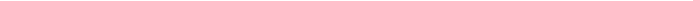 select 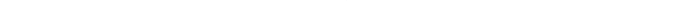scroll, scrollTop: 0, scrollLeft: 0, axis: both 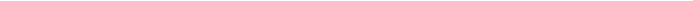 select 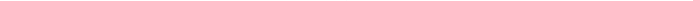 scroll, scrollTop: 0, scrollLeft: 0, axis: both 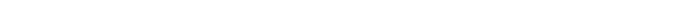 select 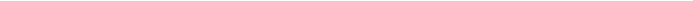 scroll, scrollTop: 0, scrollLeft: 0, axis: both 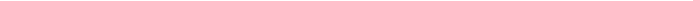 select 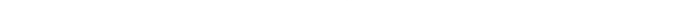 scroll, scrollTop: 0, scrollLeft: 0, axis: both 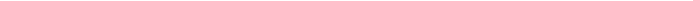 select 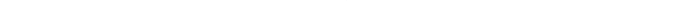 scroll, scrollTop: 0, scrollLeft: 0, axis: both 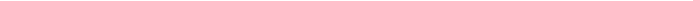 type 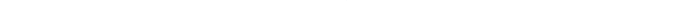 scroll, scrollTop: 0, scrollLeft: 0, axis: both 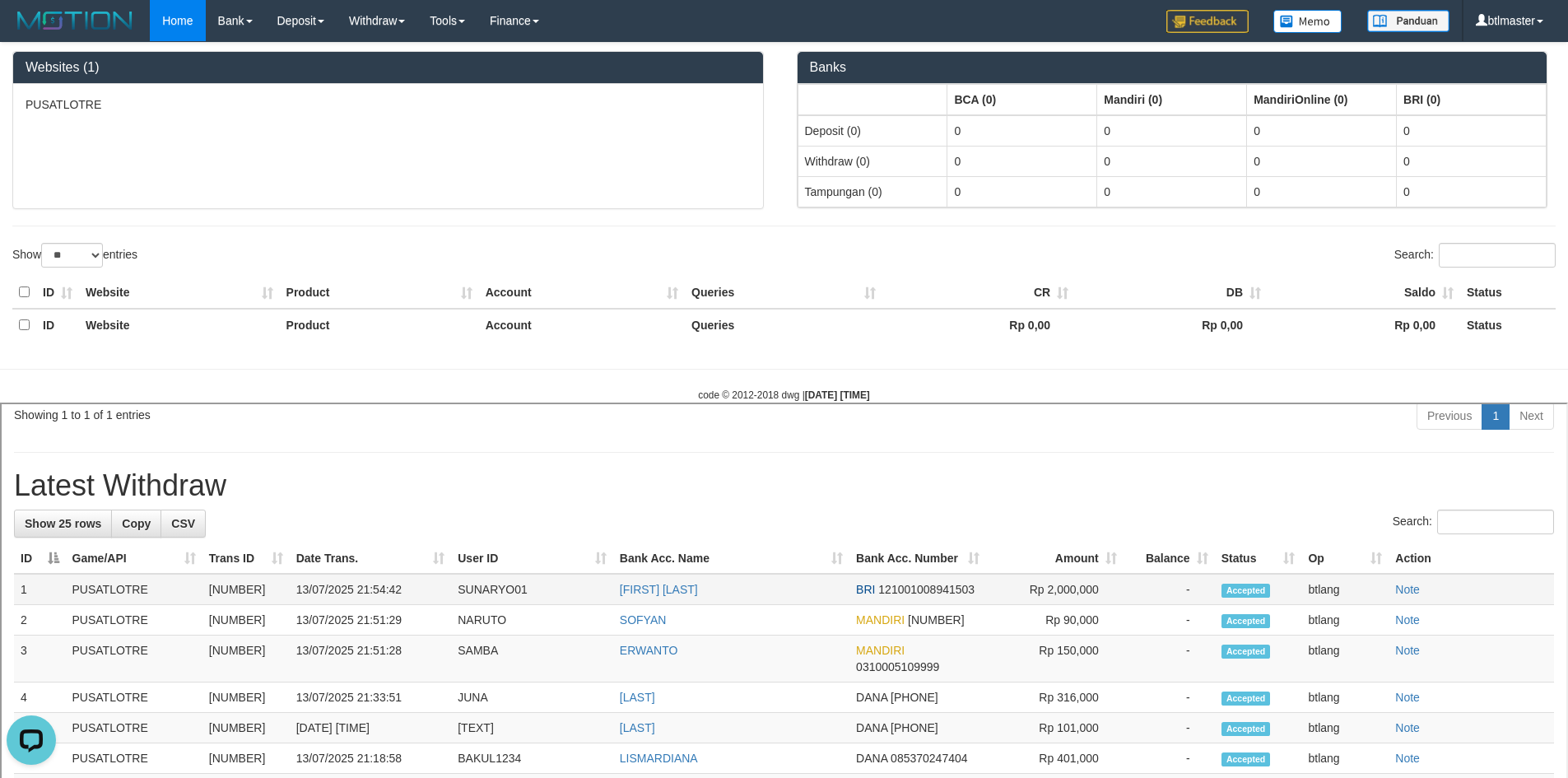 click on "SUNARYO01" at bounding box center (530, 587) 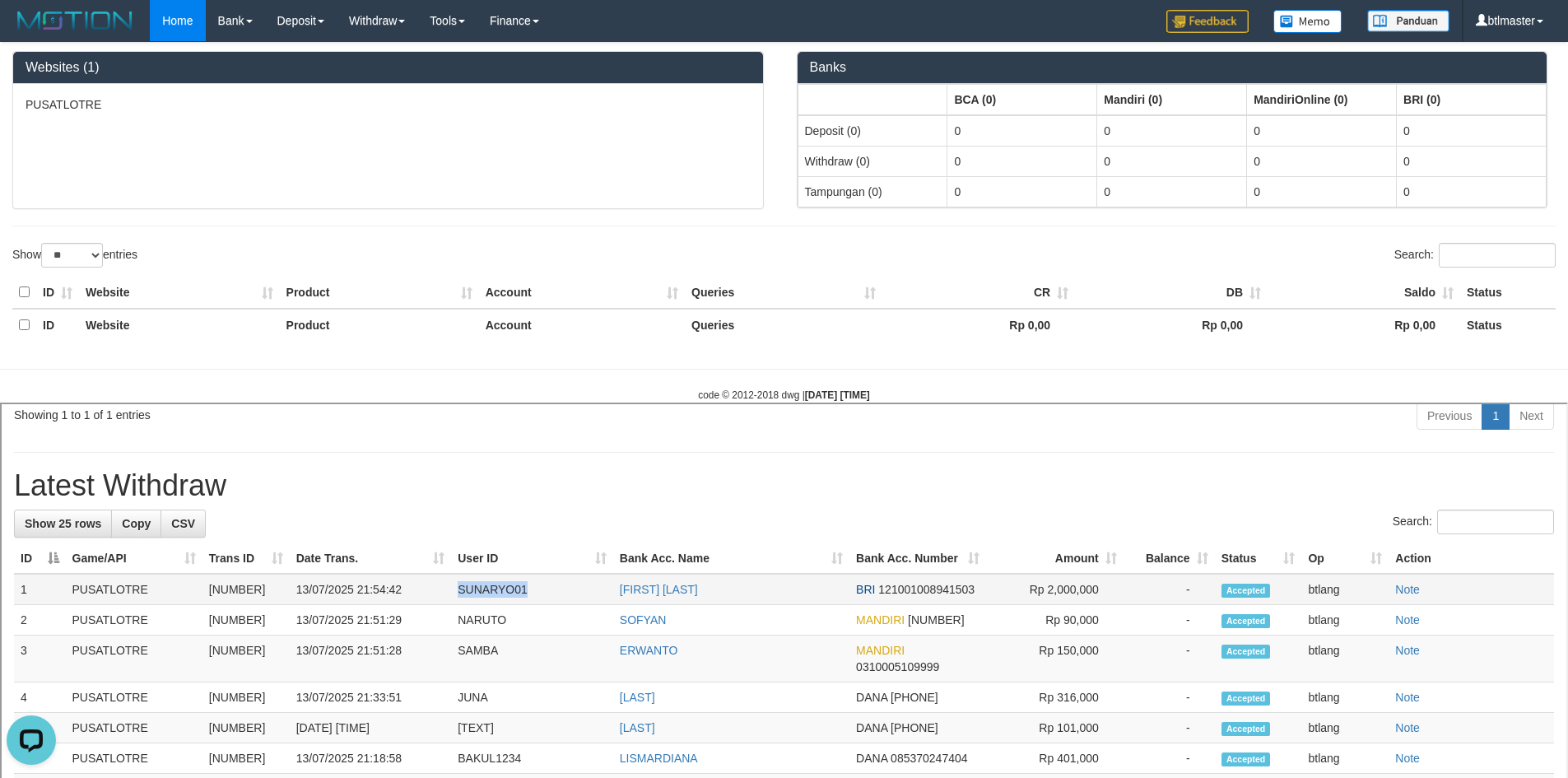 click on "SUNARYO01" at bounding box center (530, 587) 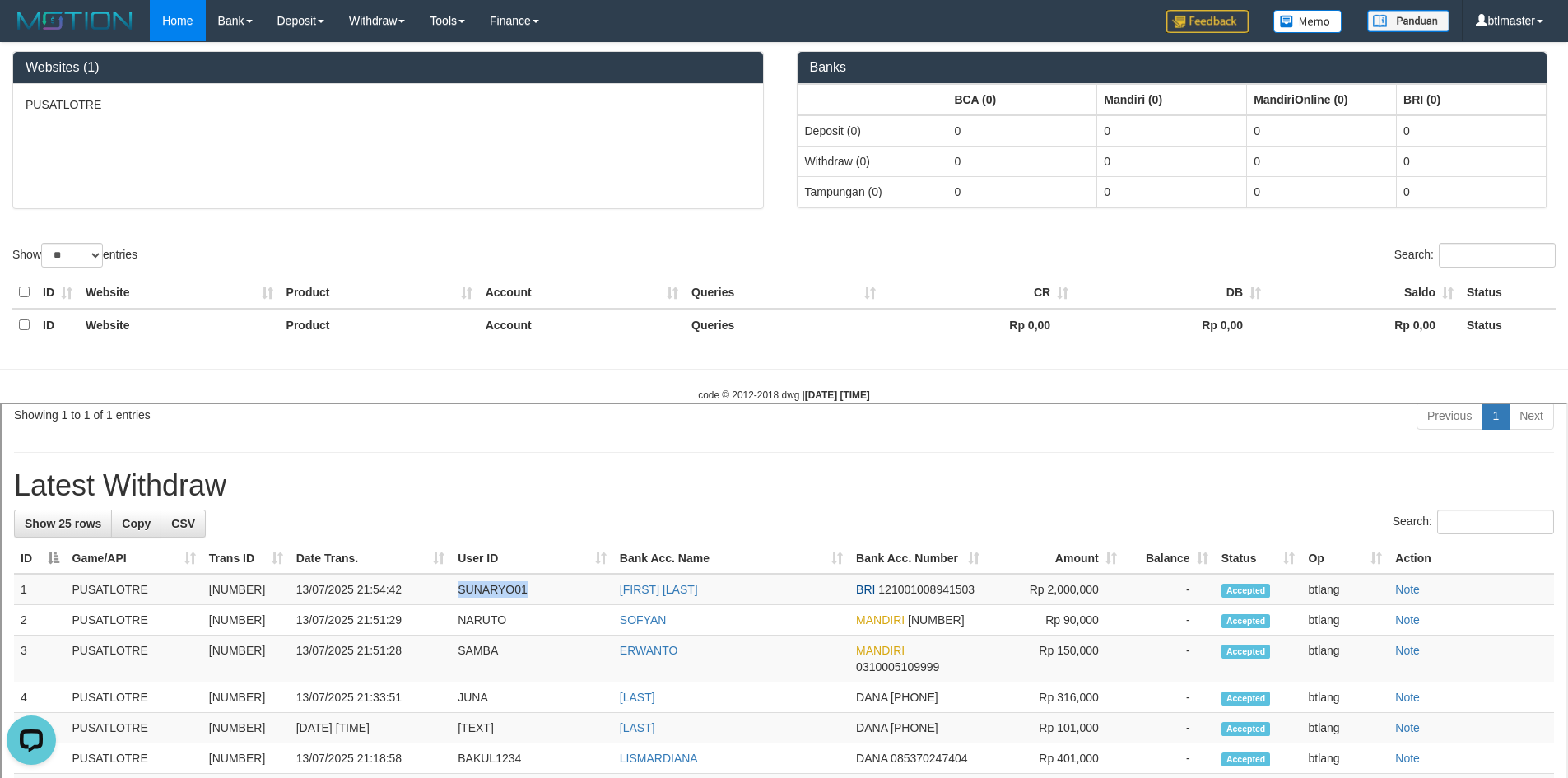 copy on "SUNARYO01" 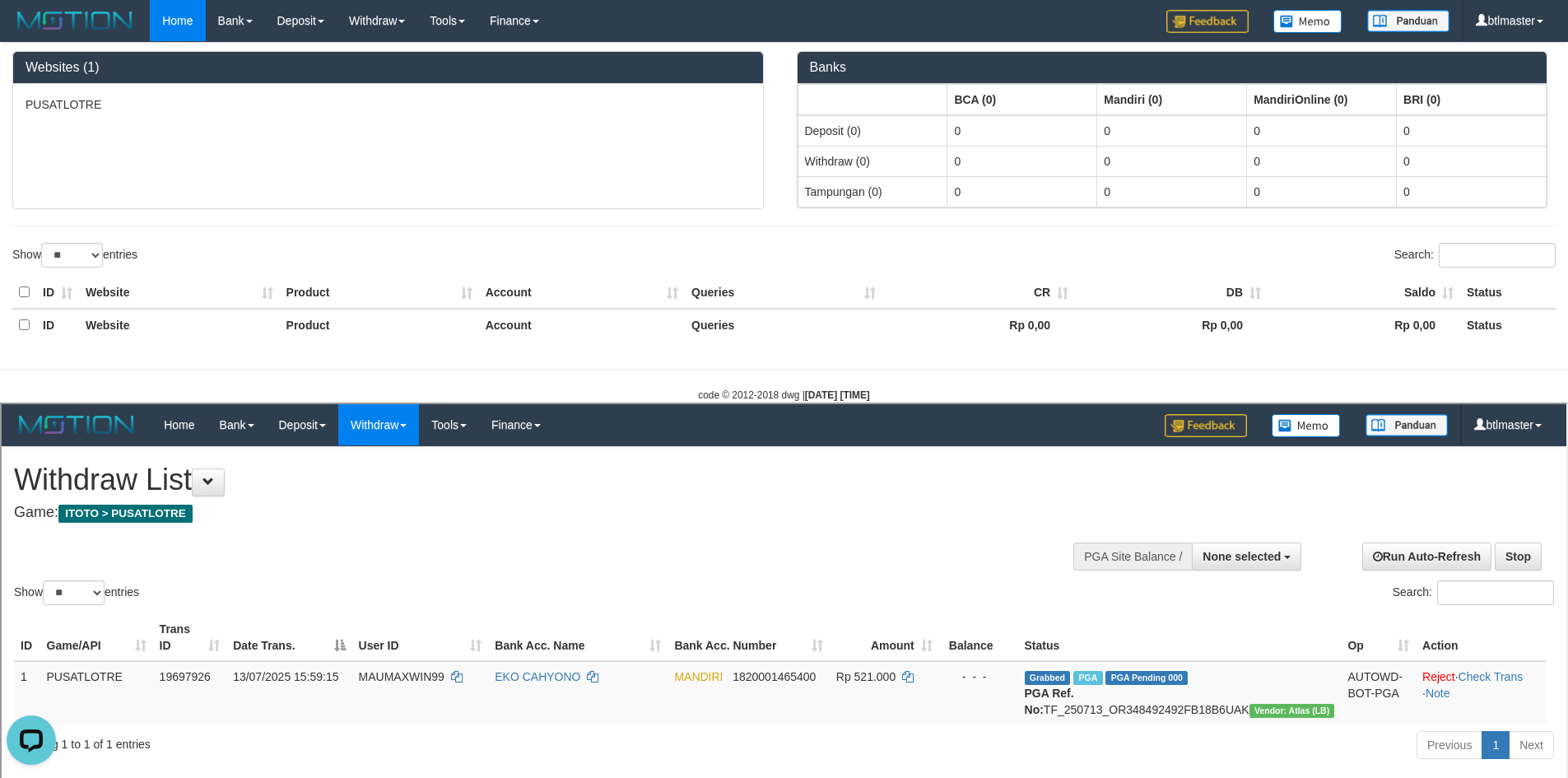 scroll, scrollTop: 0, scrollLeft: 0, axis: both 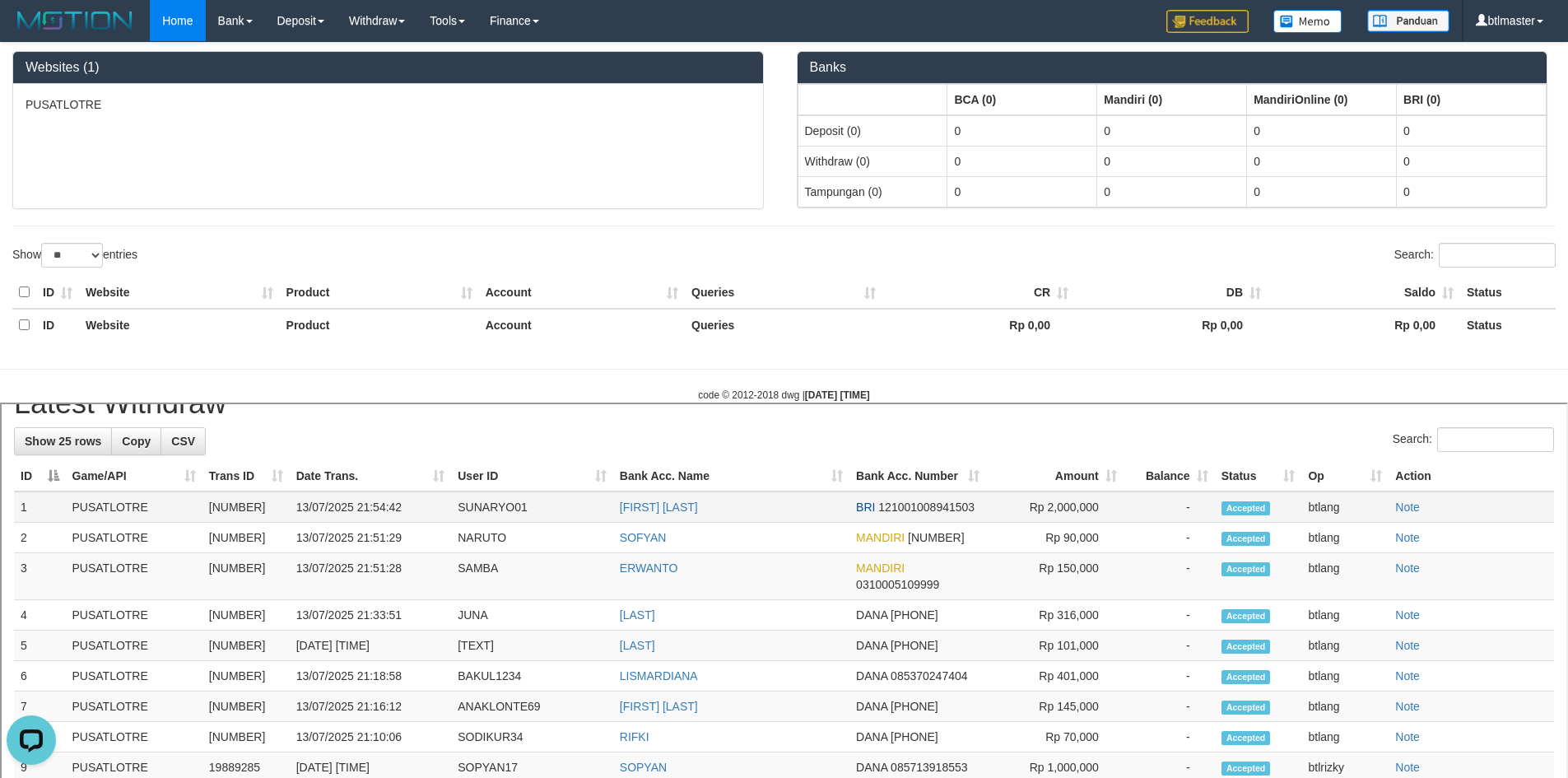 click on "SUNARYO01" at bounding box center (530, 505) 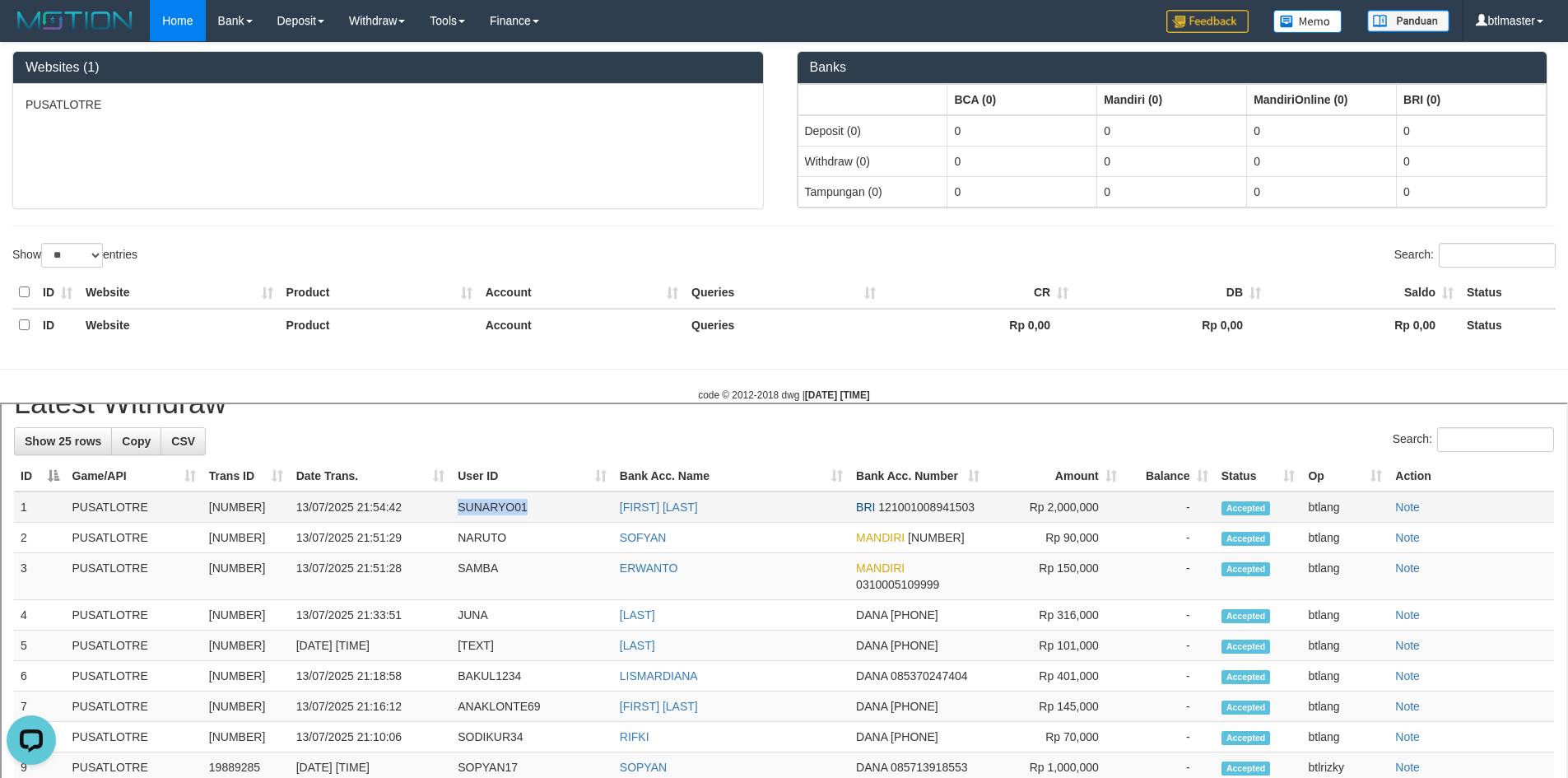 click on "SUNARYO01" at bounding box center [530, 505] 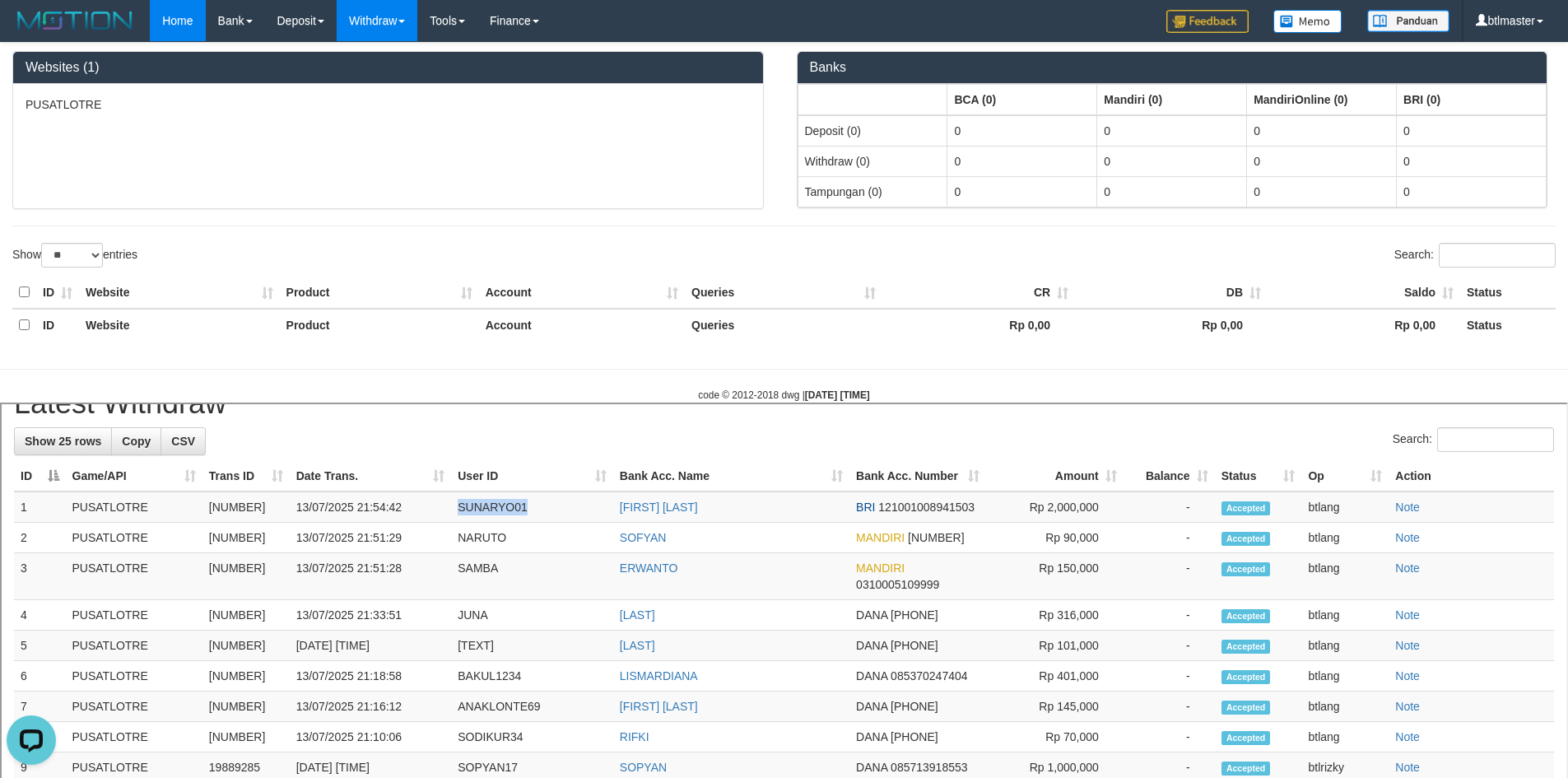 copy on "SUNARYO01" 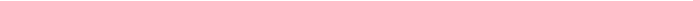 scroll, scrollTop: 0, scrollLeft: 0, axis: both 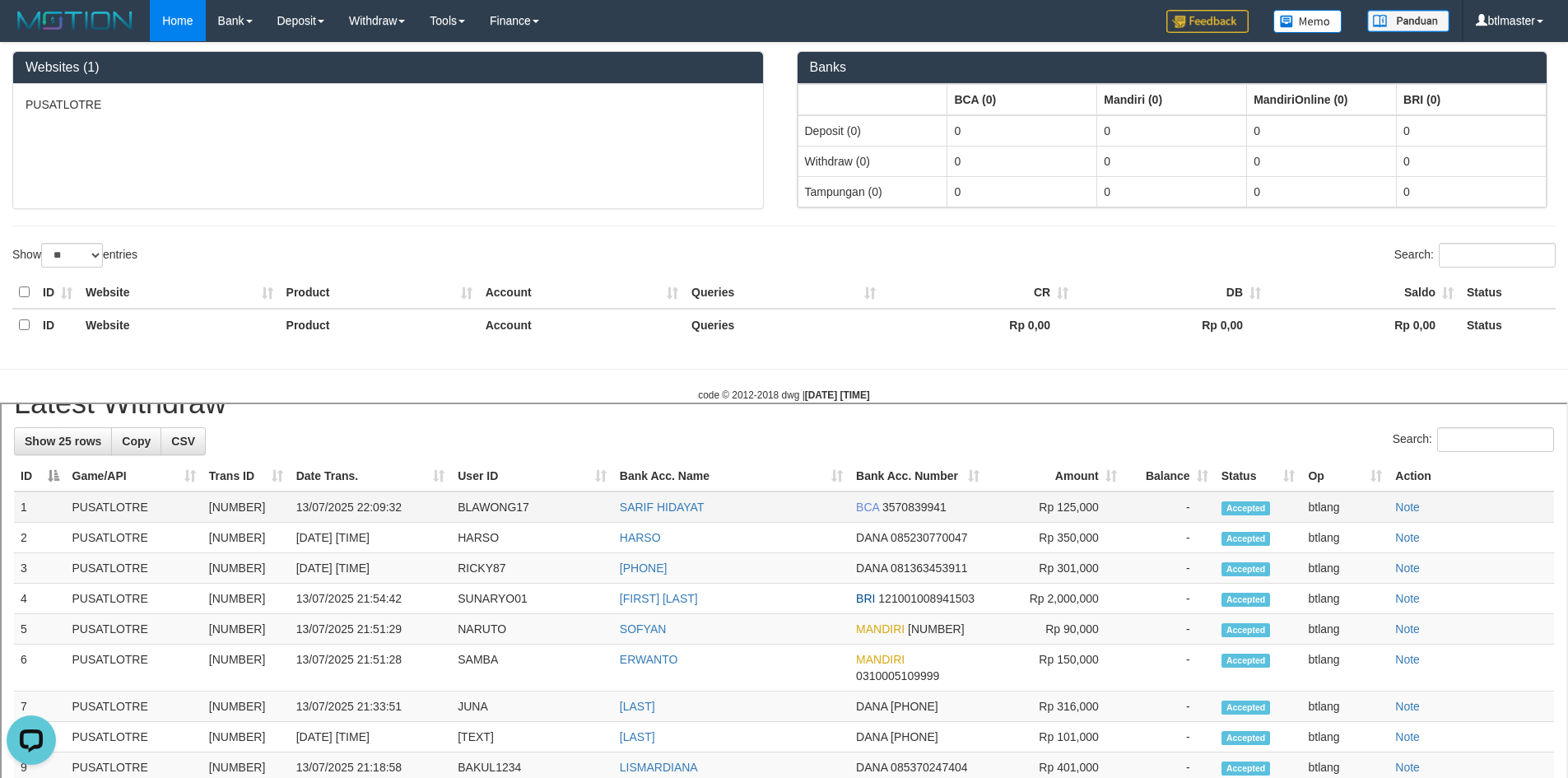 click on "BLAWONG17" at bounding box center [530, 505] 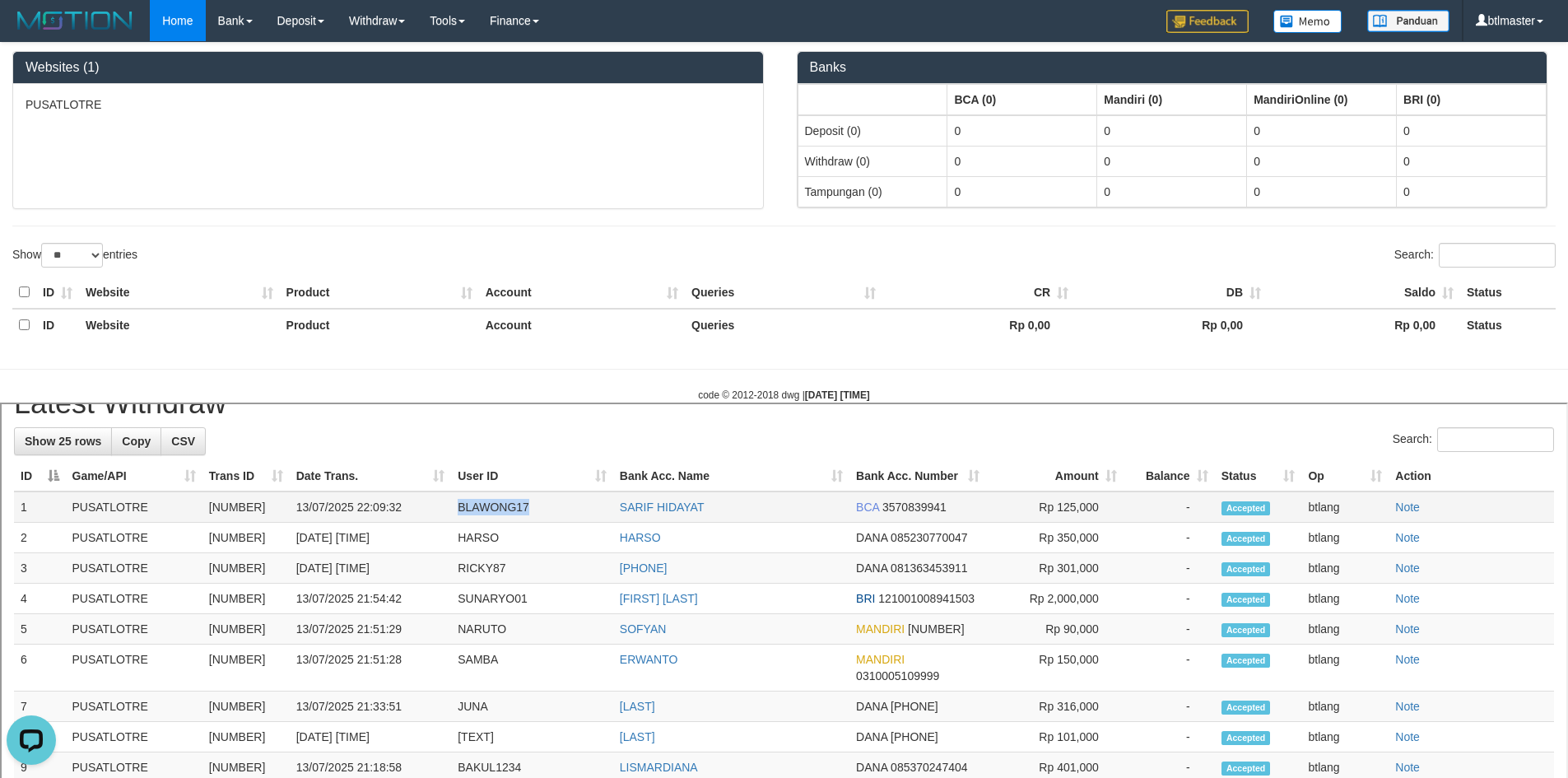 click on "BLAWONG17" at bounding box center (530, 505) 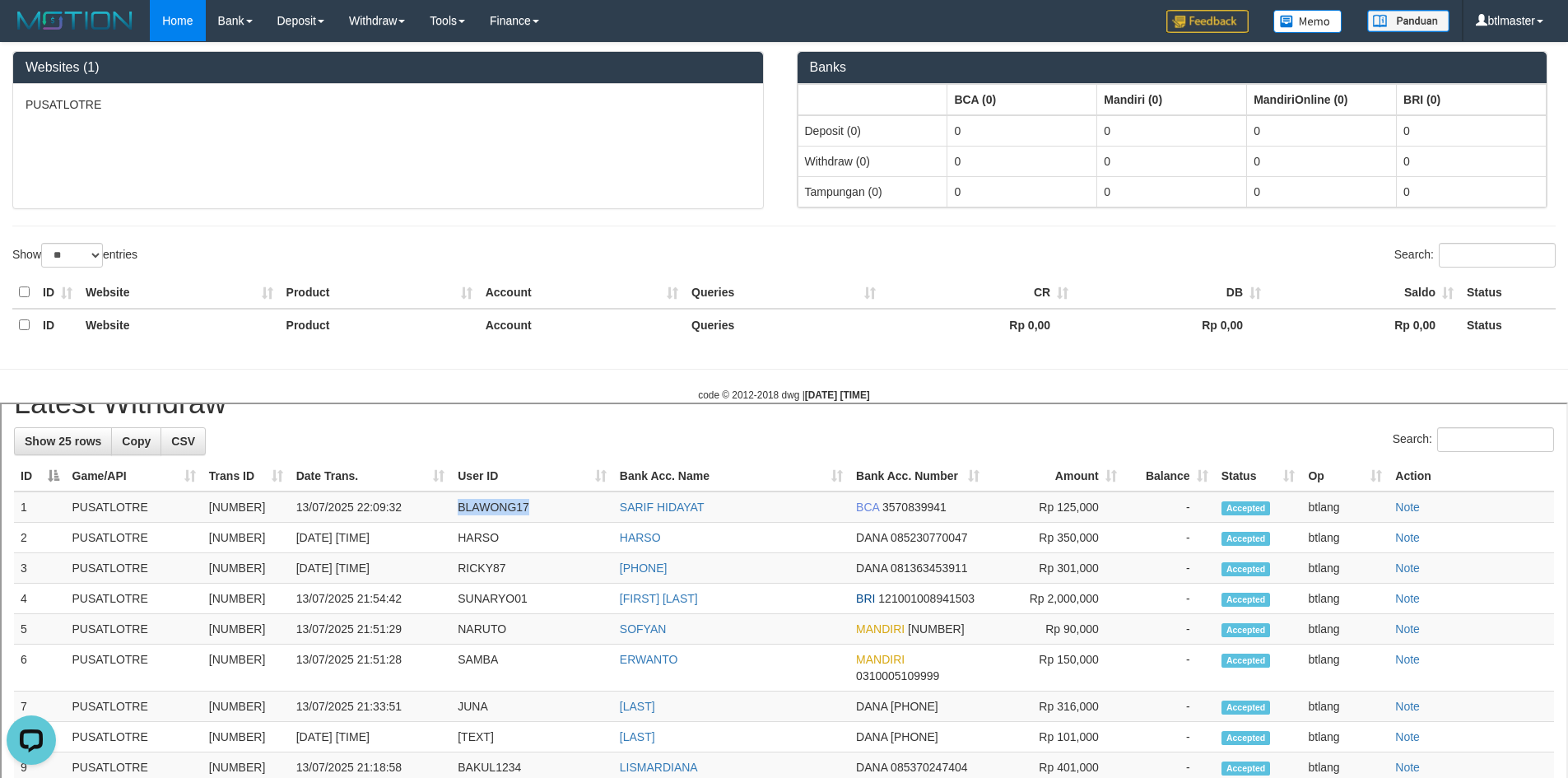 copy on "BLAWONG17" 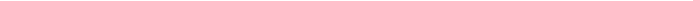 scroll, scrollTop: 0, scrollLeft: 0, axis: both 